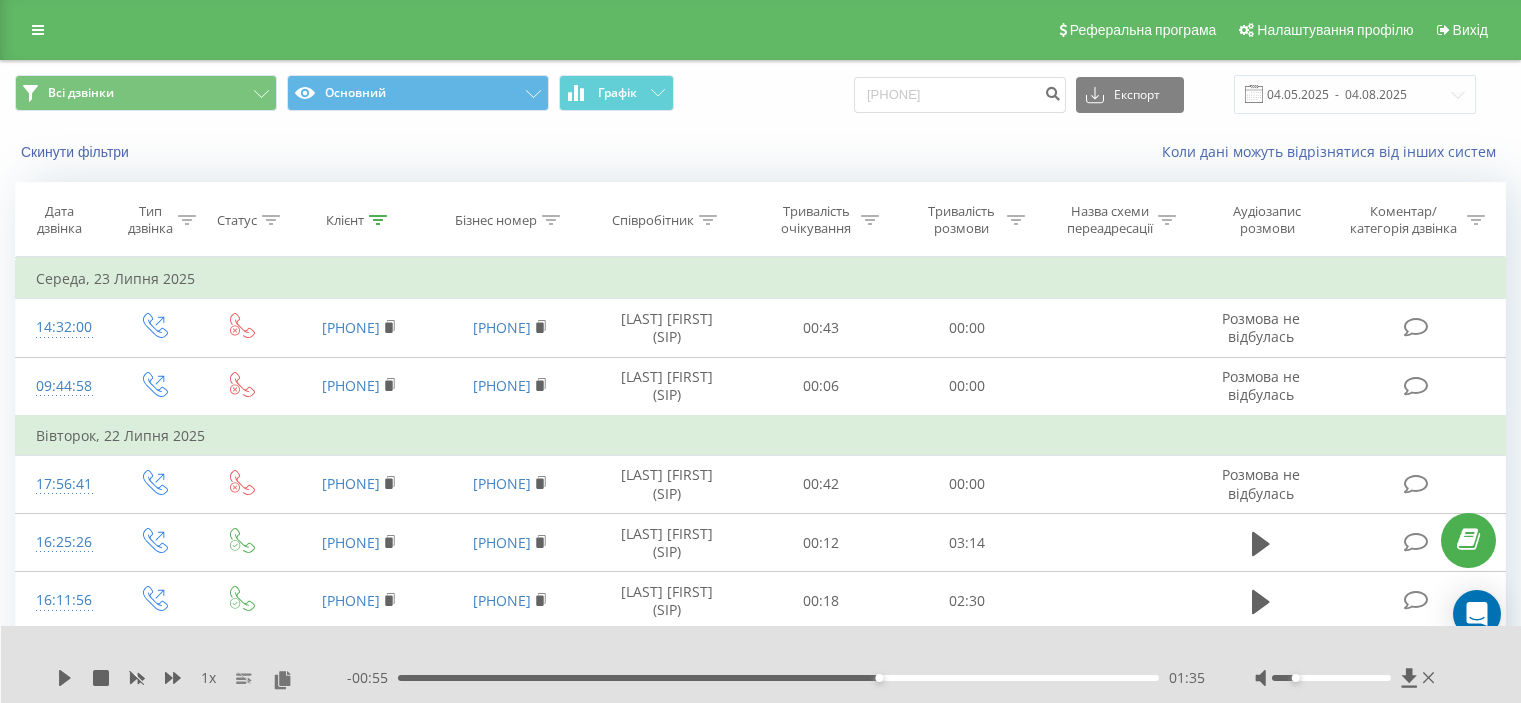 scroll, scrollTop: 0, scrollLeft: 0, axis: both 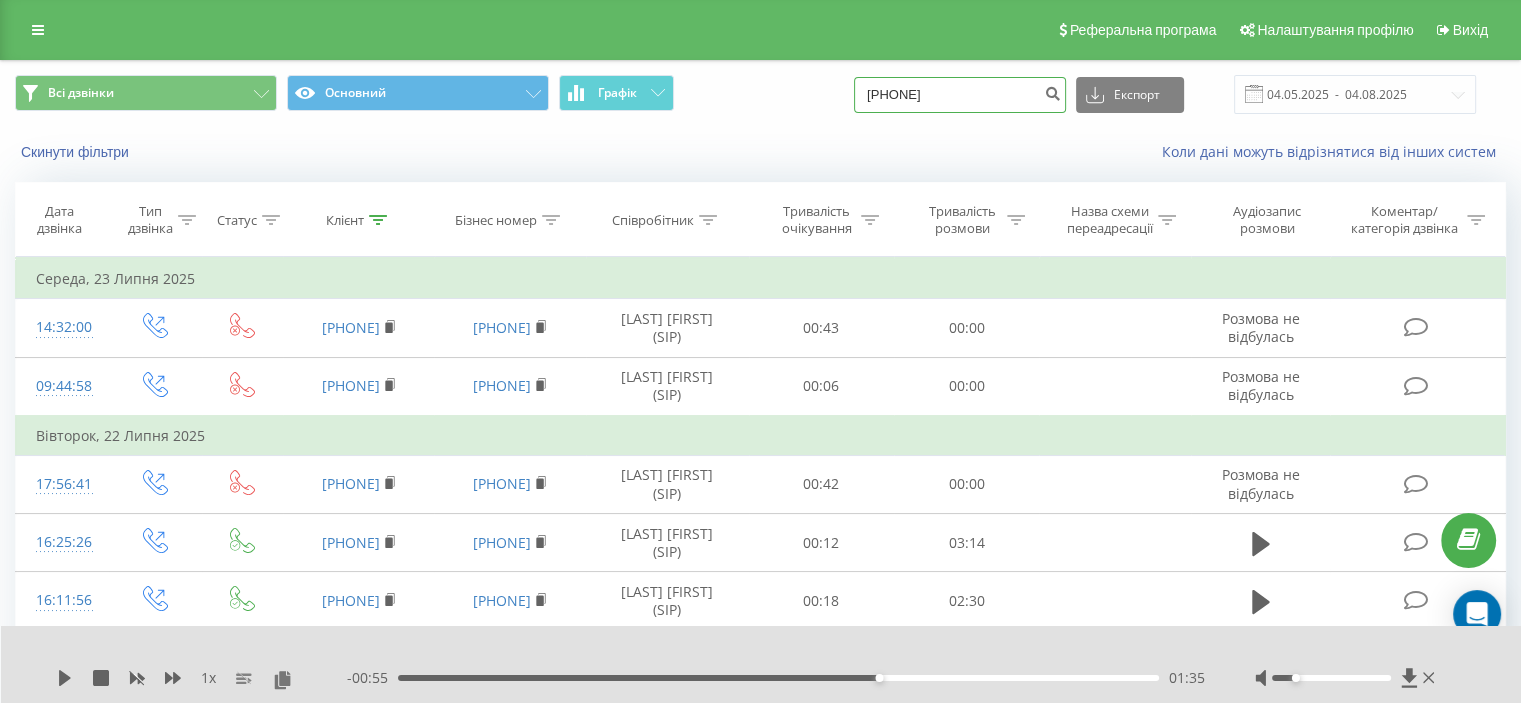 click on "0503116975" at bounding box center [960, 95] 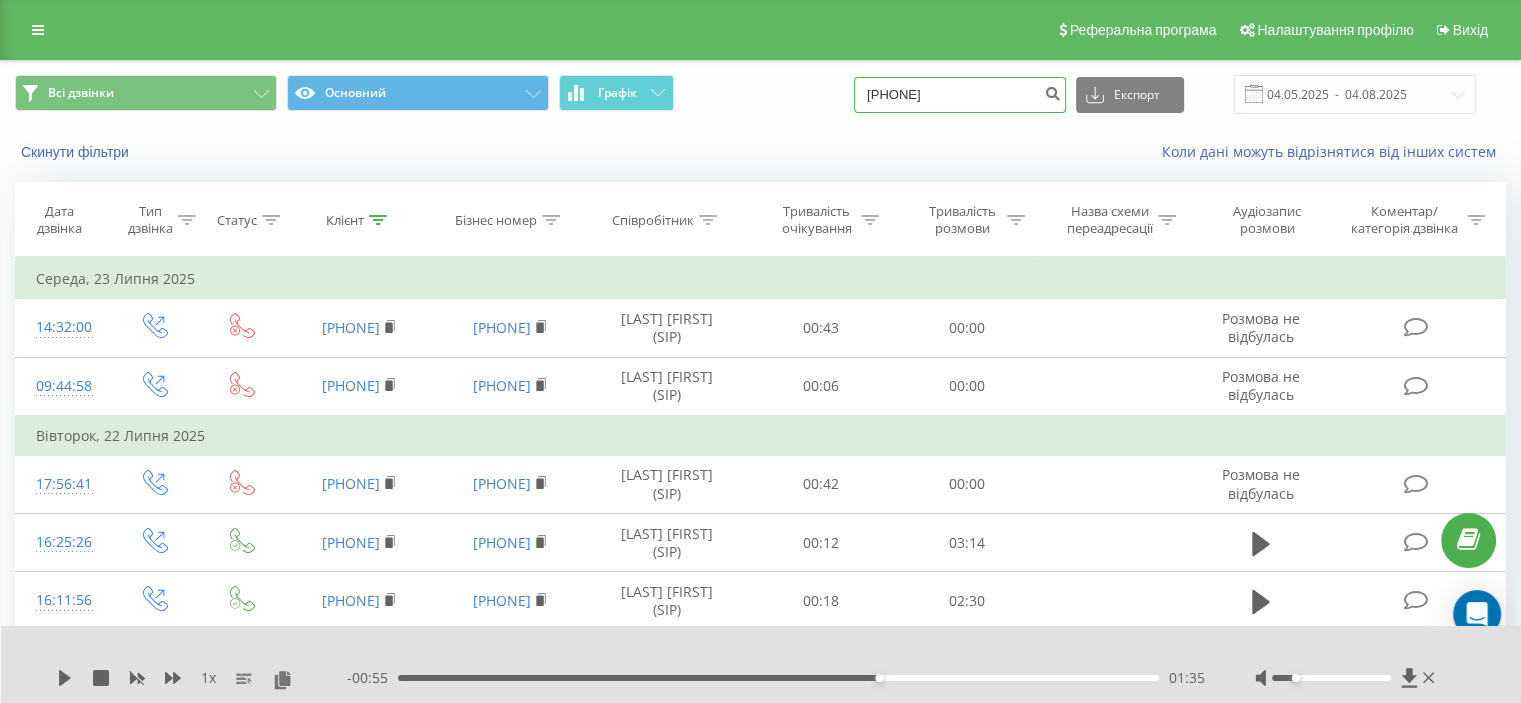click on "0503116380503874682975" at bounding box center [960, 95] 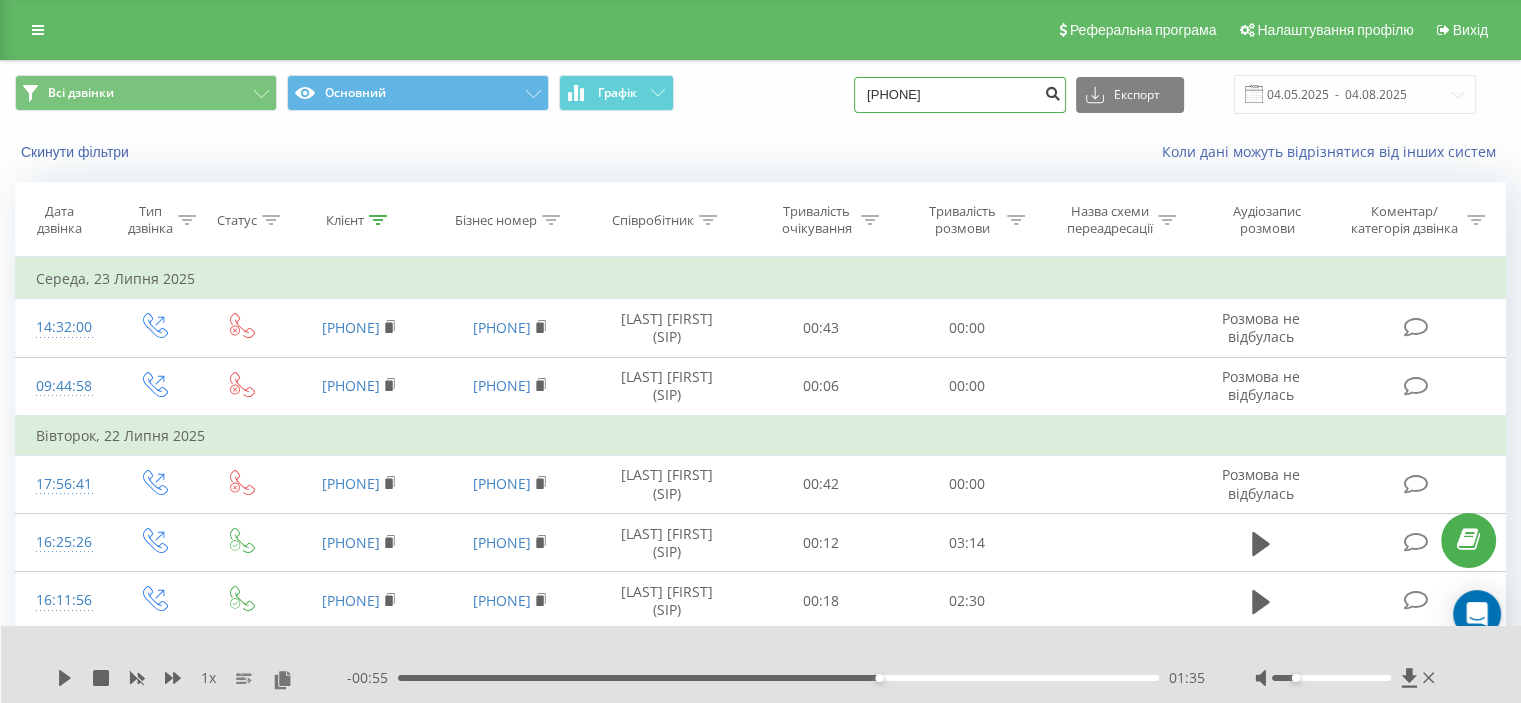 type on "[PHONE]" 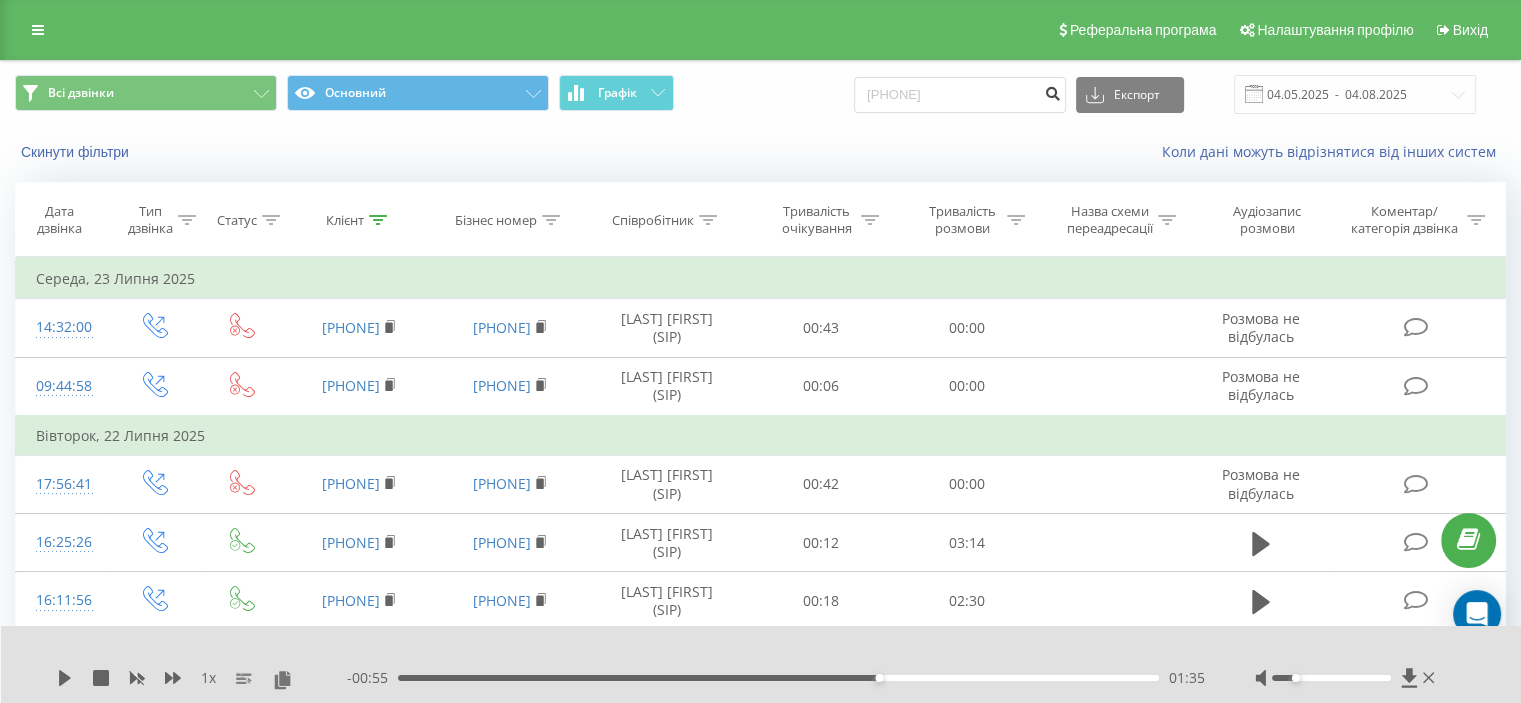 click at bounding box center (1052, 95) 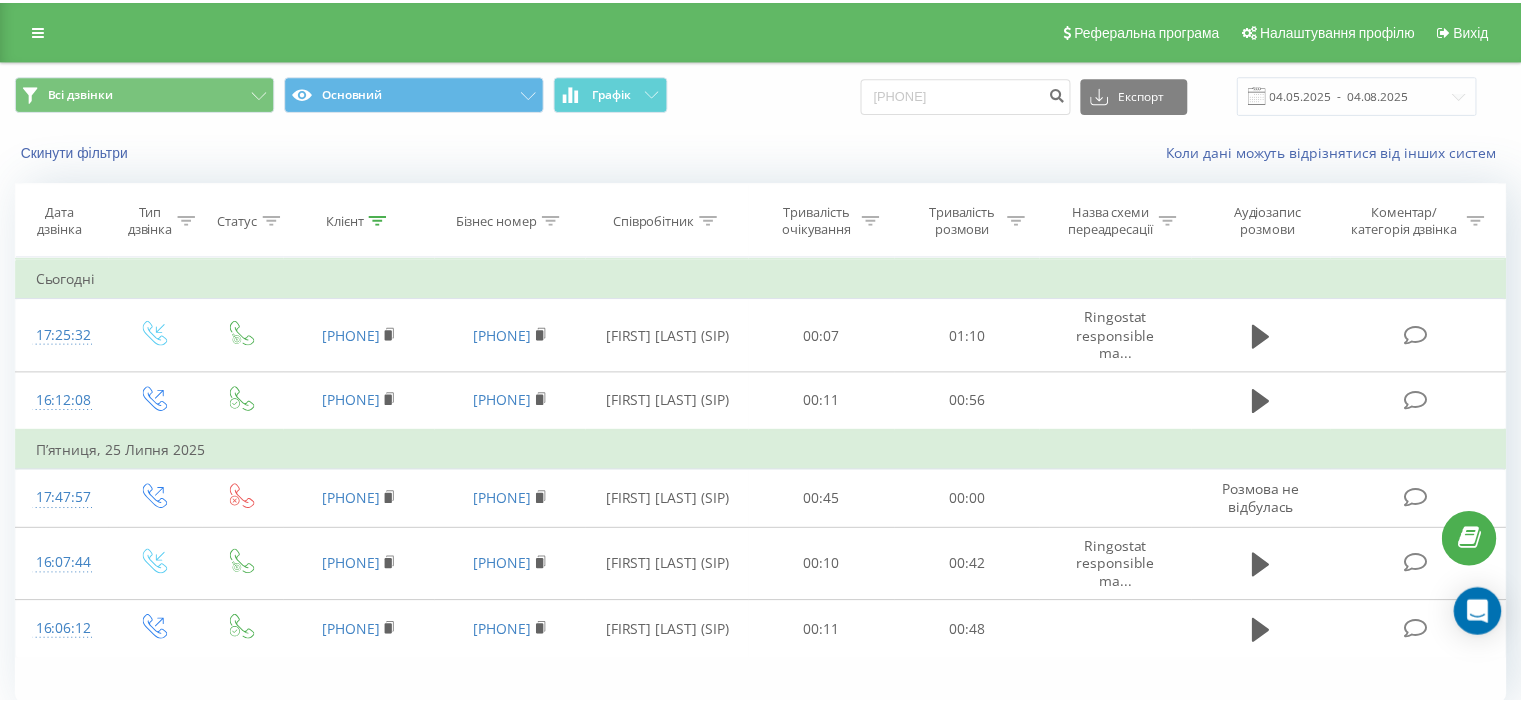 scroll, scrollTop: 0, scrollLeft: 0, axis: both 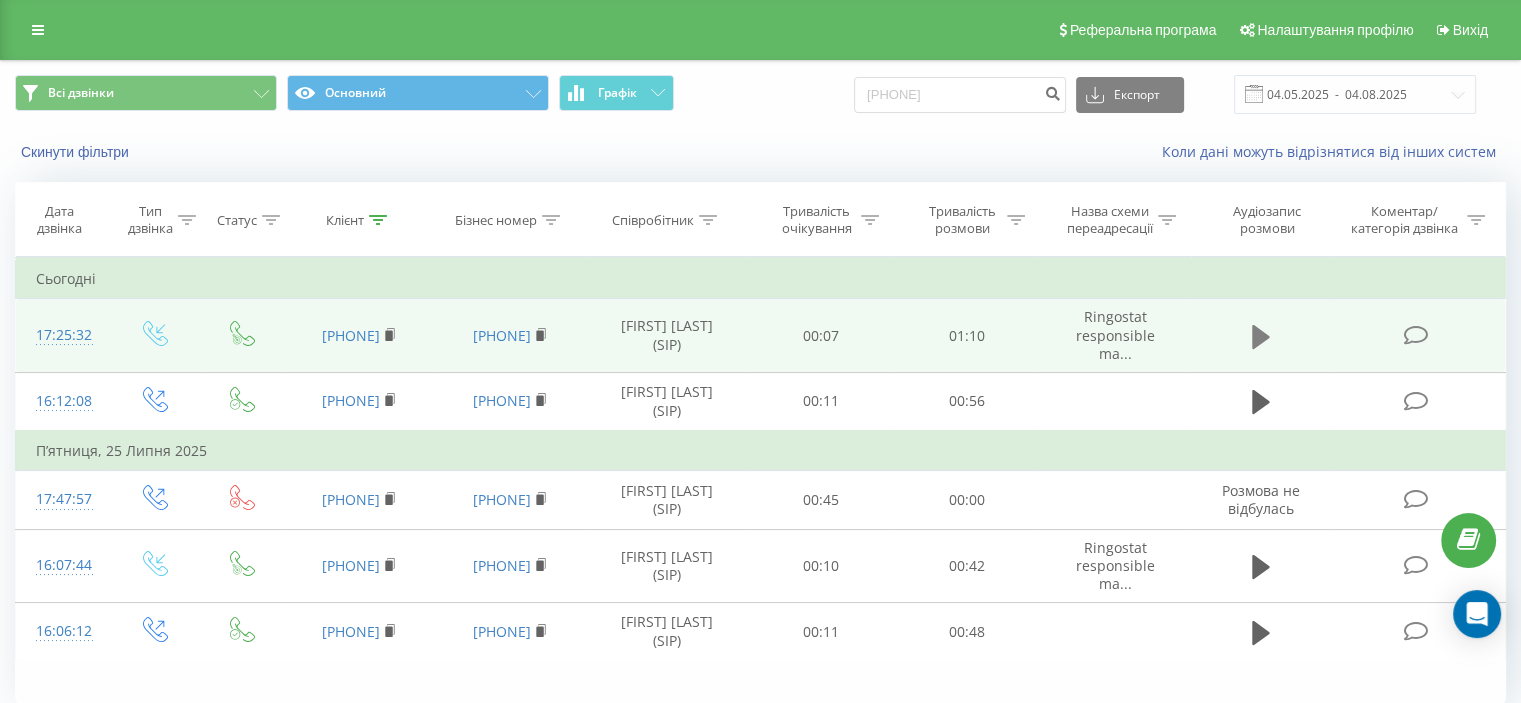 click 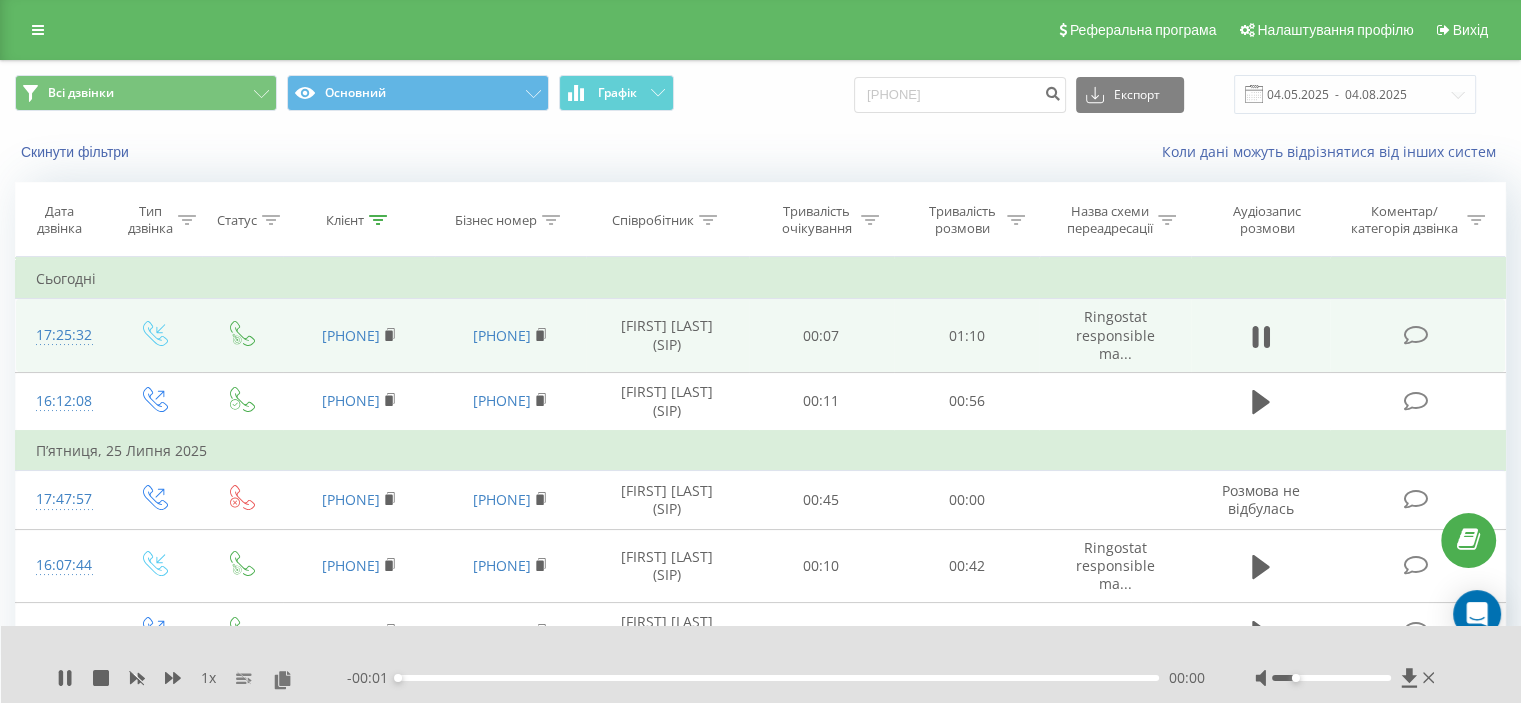click on "00:00" at bounding box center [778, 678] 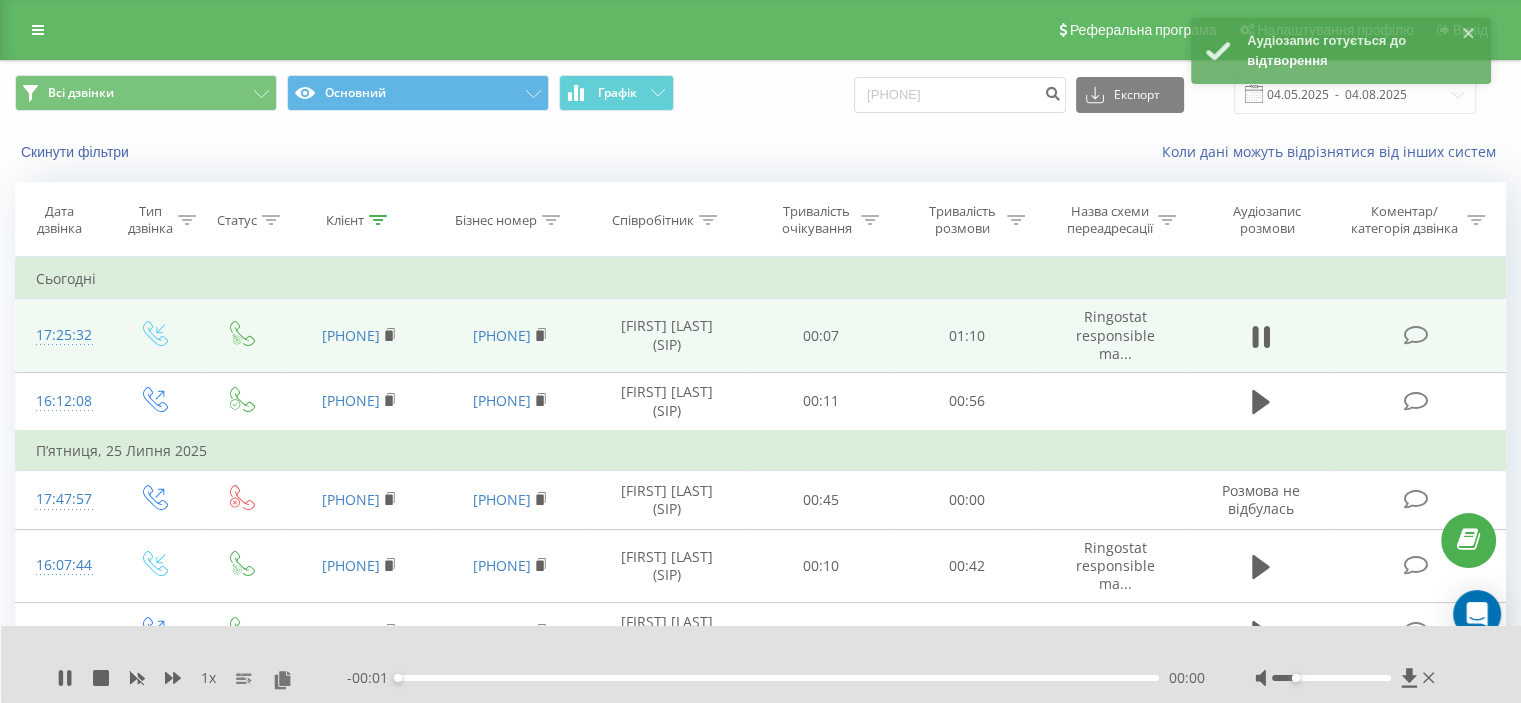 click on "- 00:01 00:00   00:00" at bounding box center [776, 678] 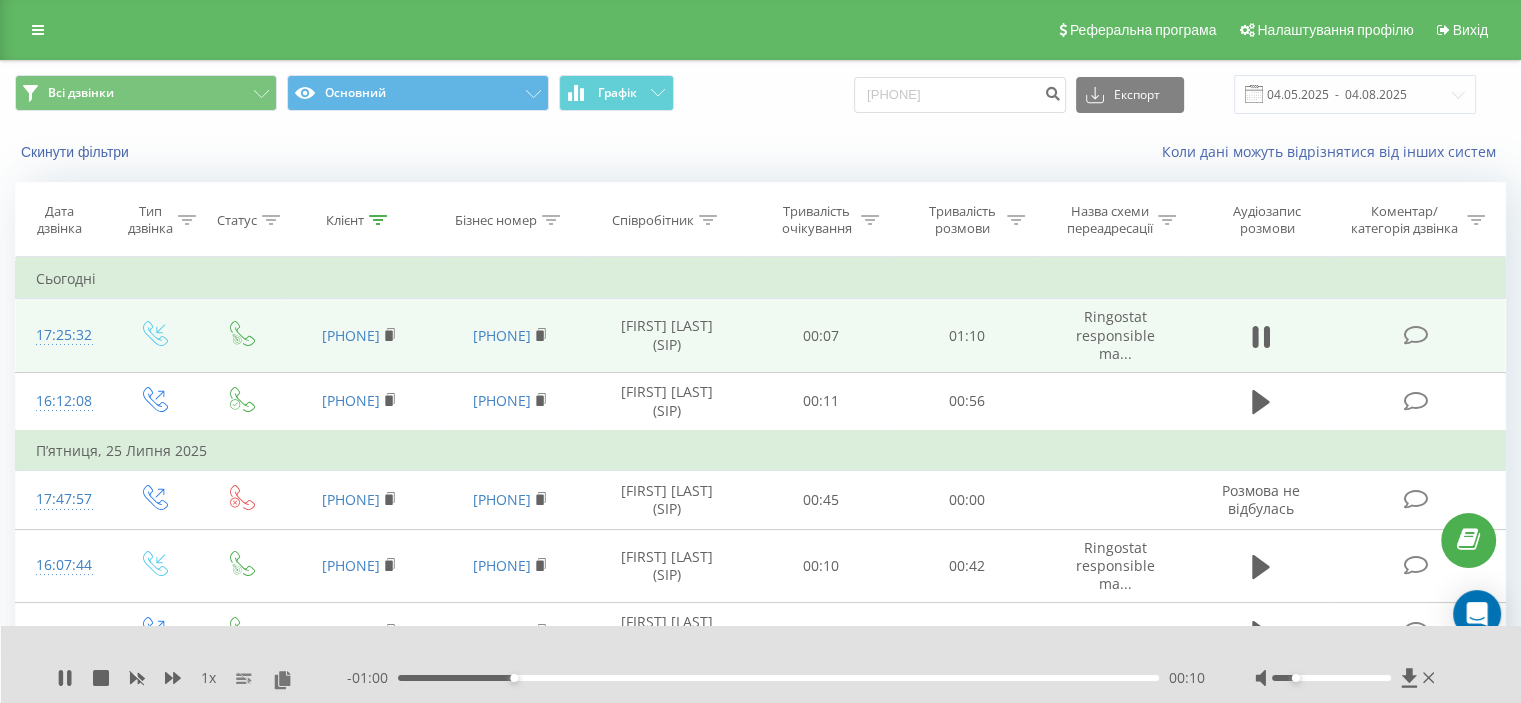 click on "1 x" at bounding box center [202, 678] 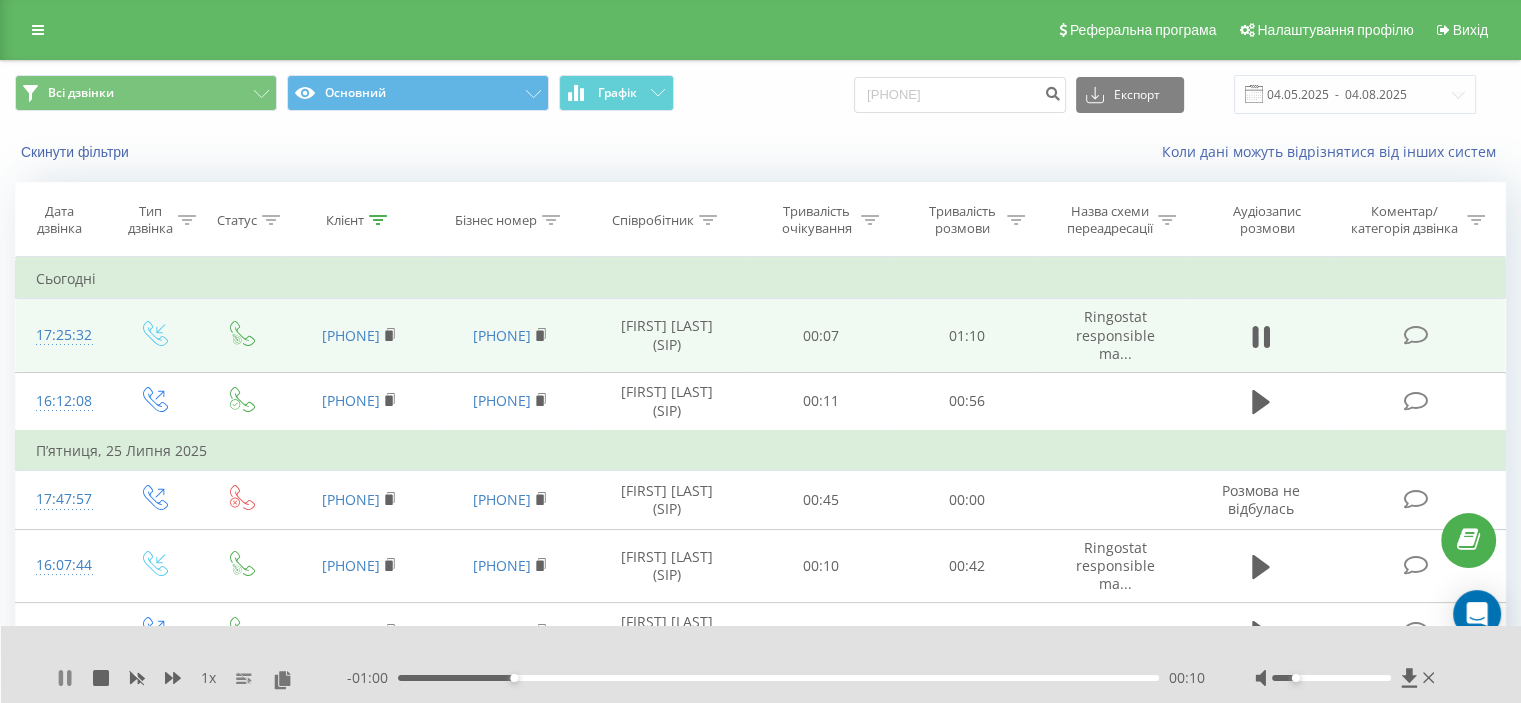 click 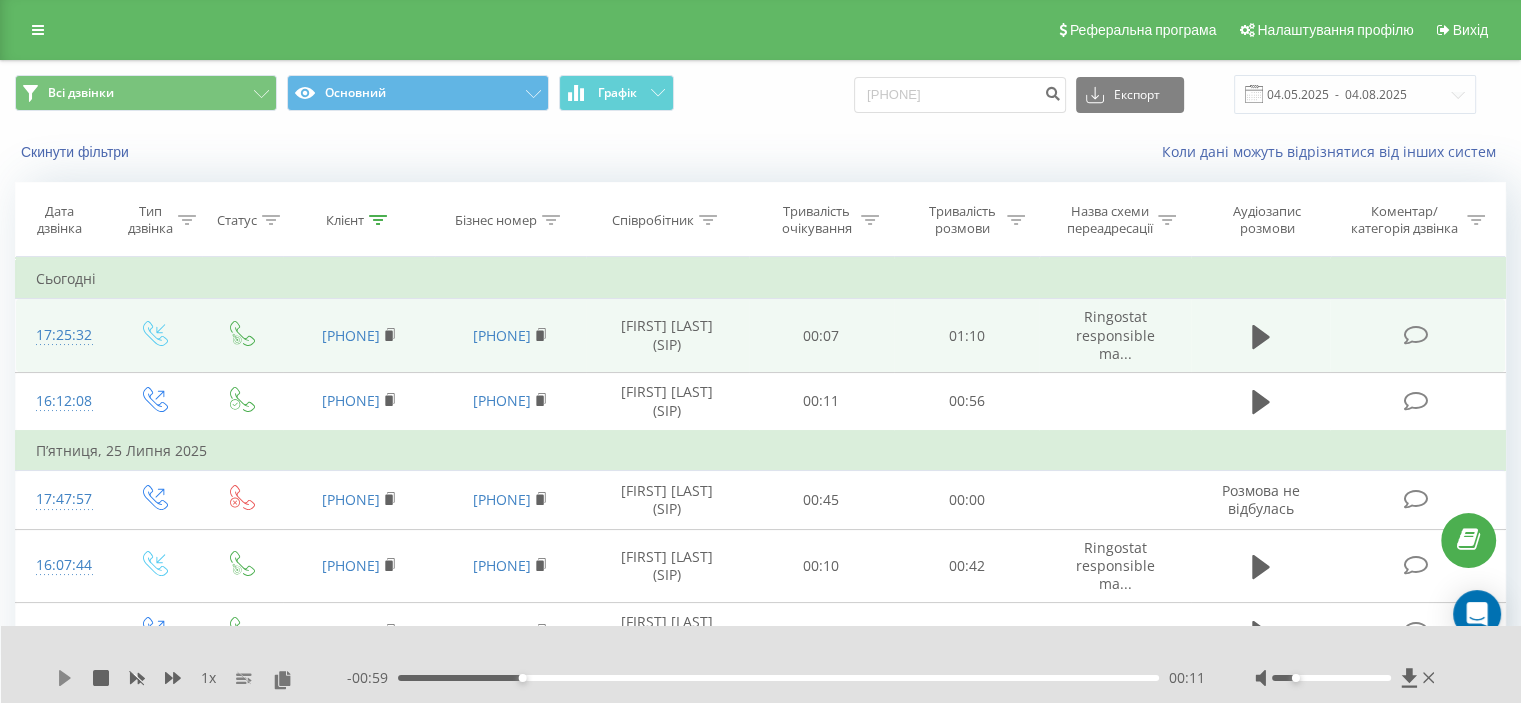 click 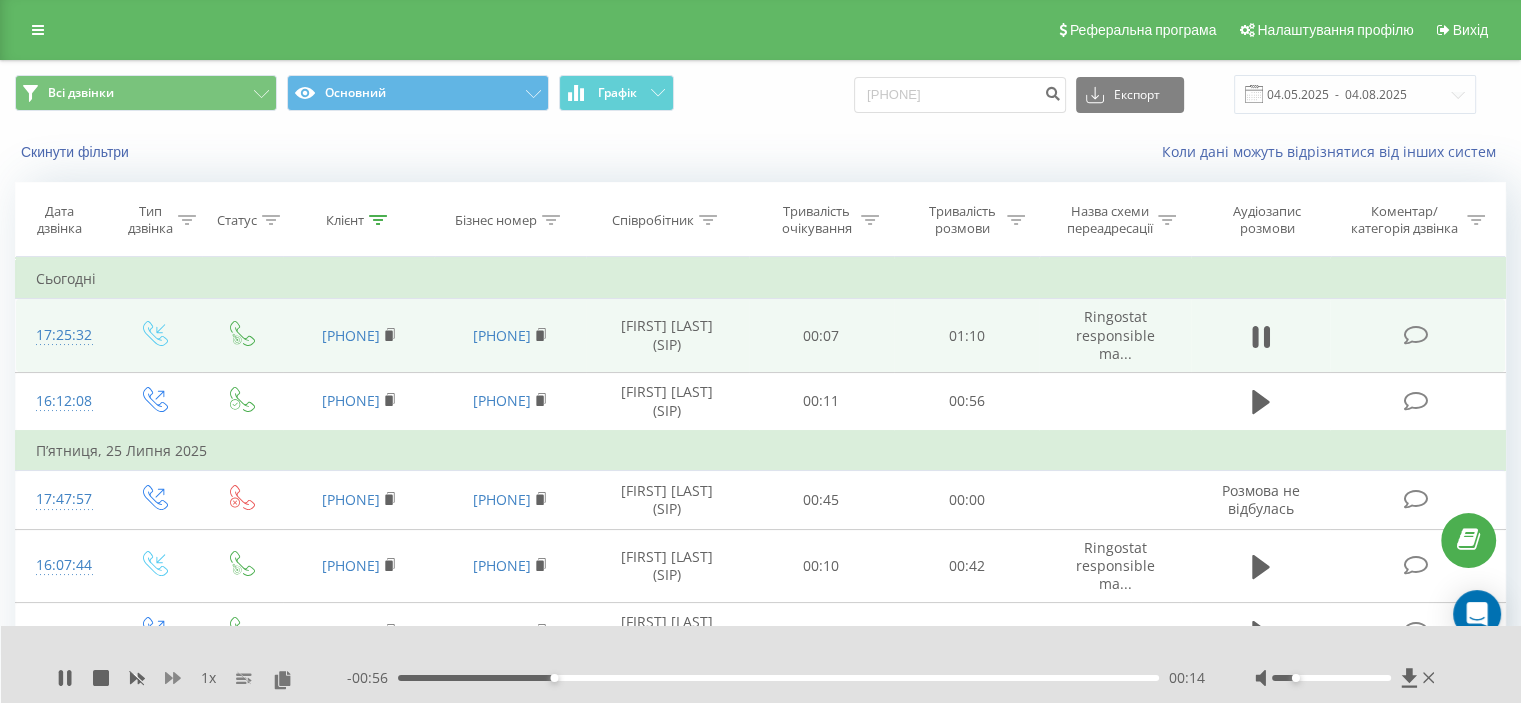 click 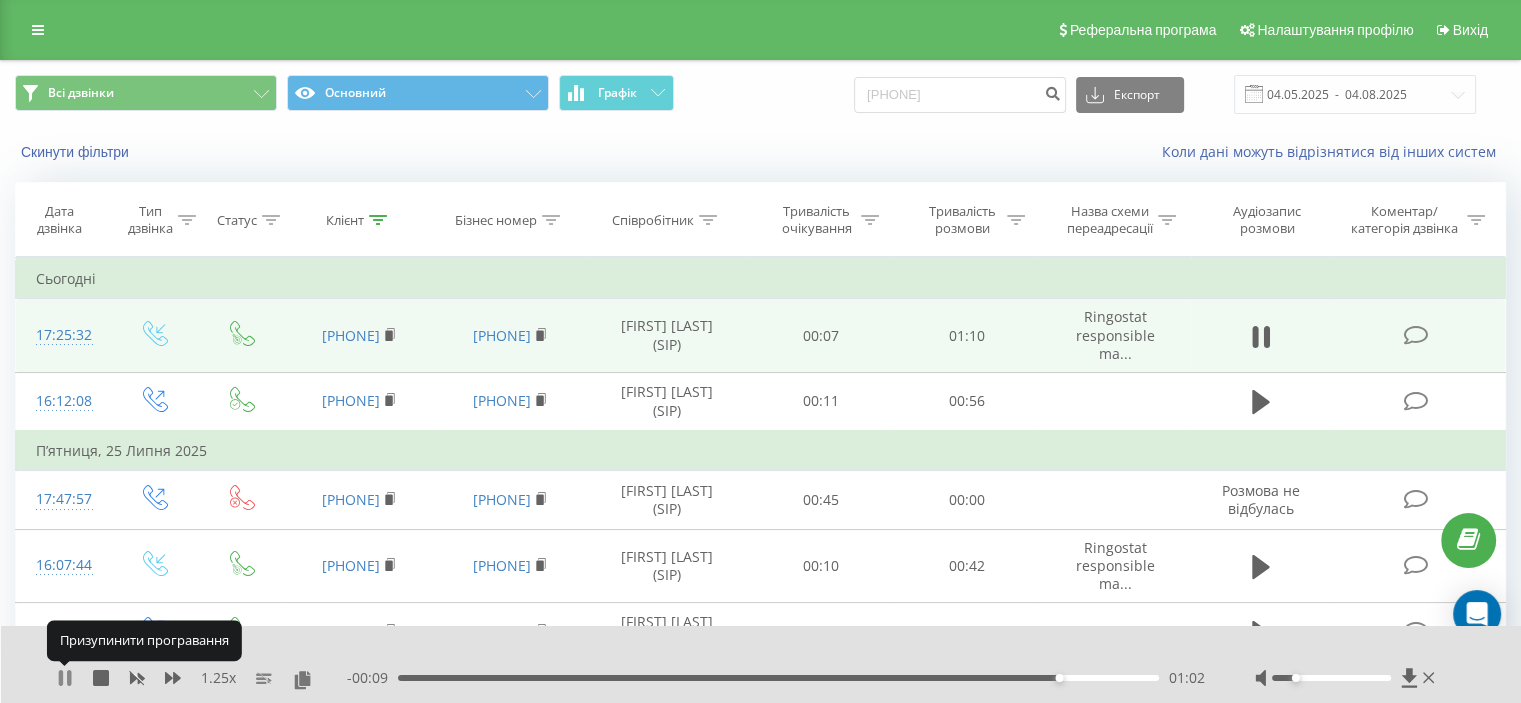 click 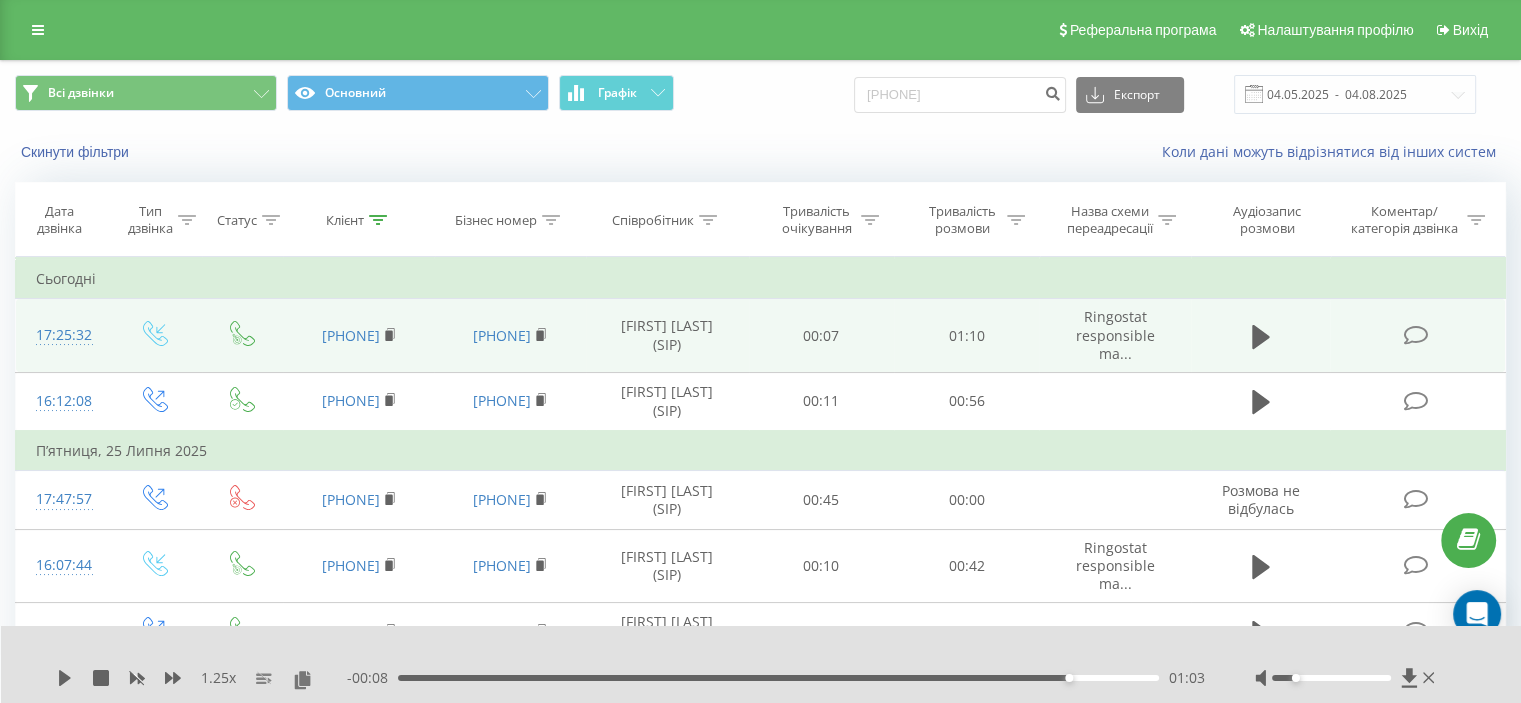 click on "- 00:08 01:03   01:03" at bounding box center [776, 678] 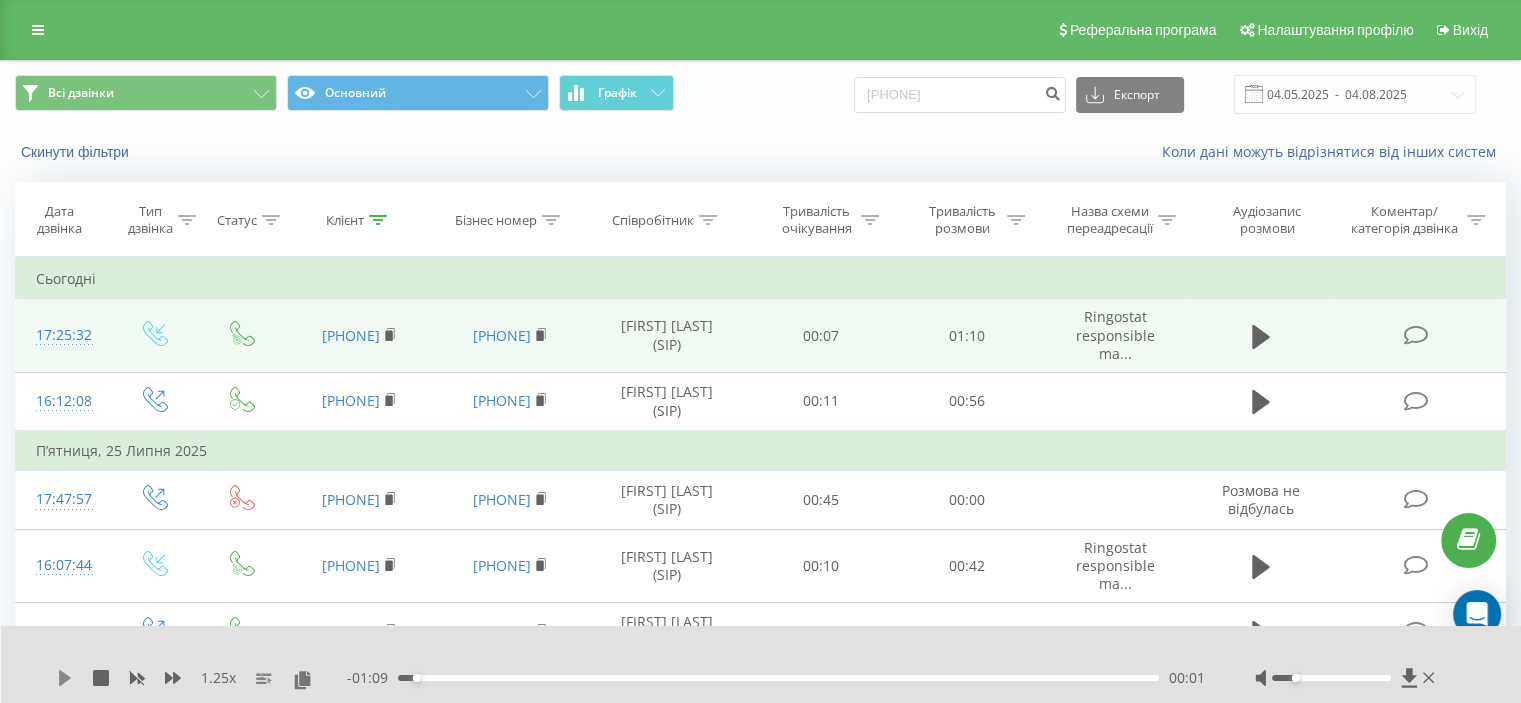 click 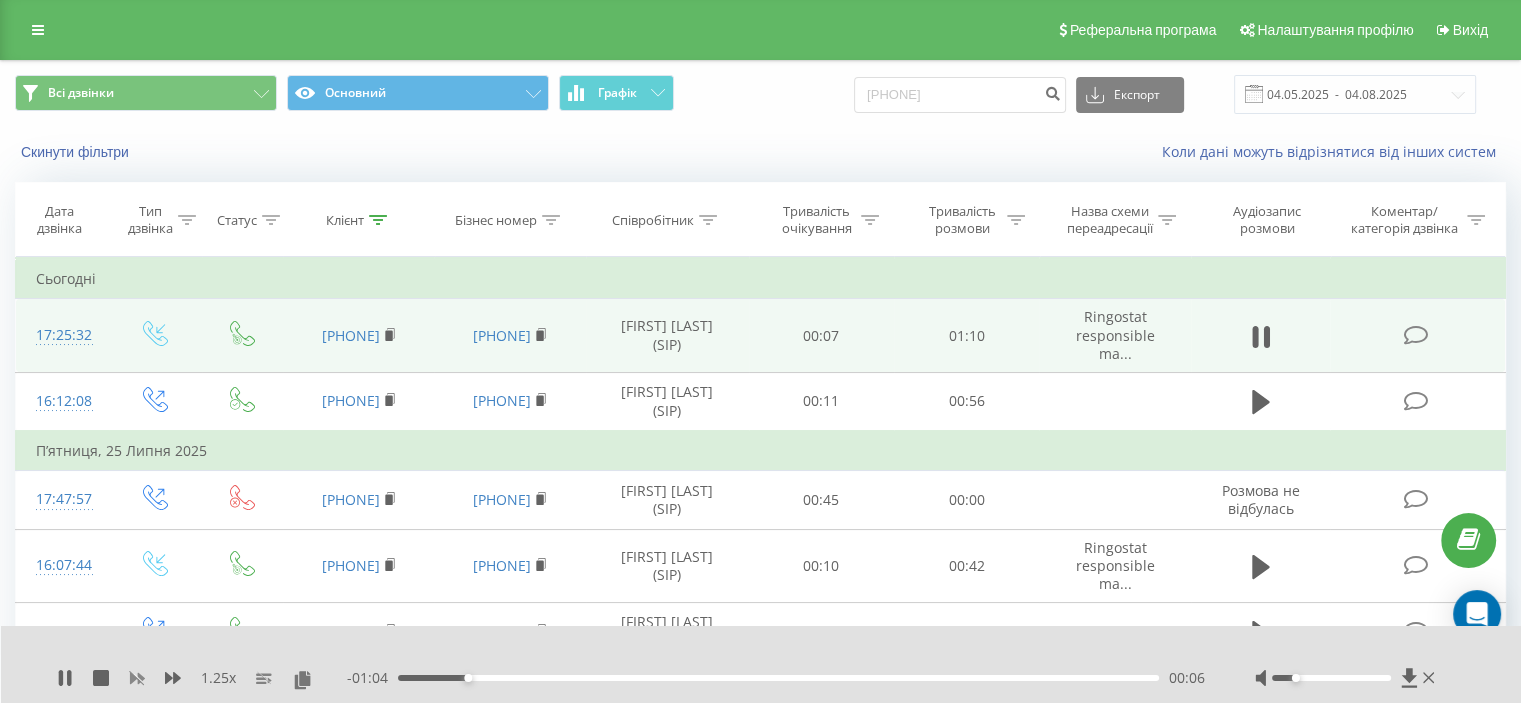 click 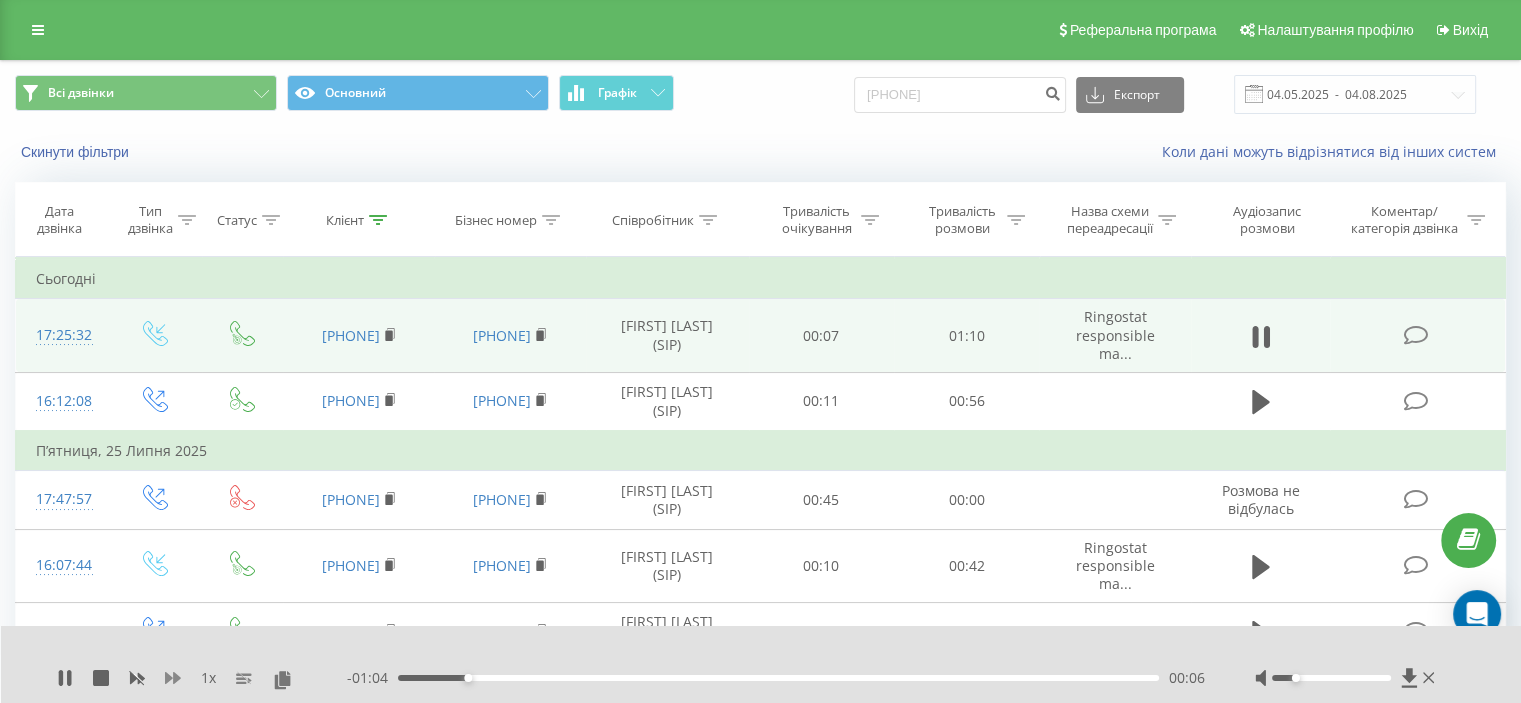 click 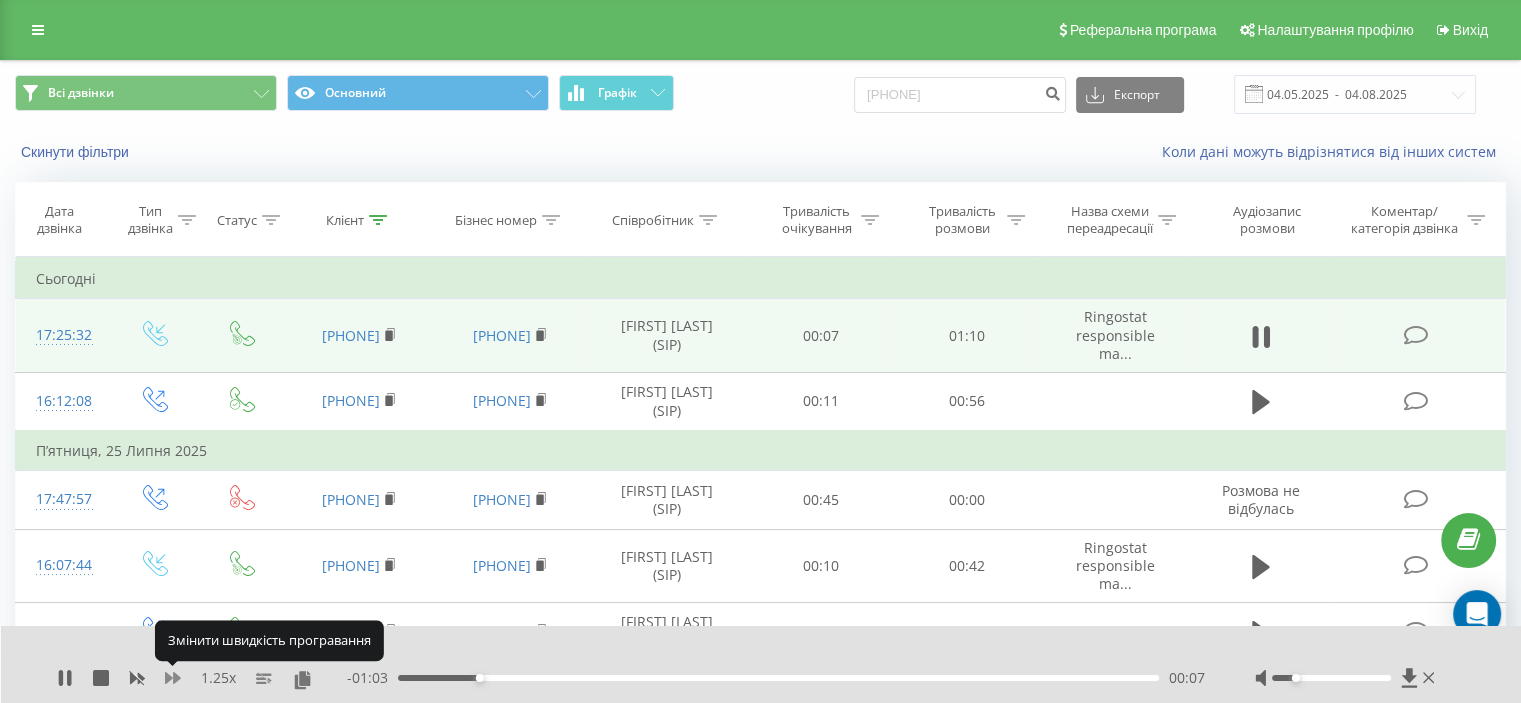 click 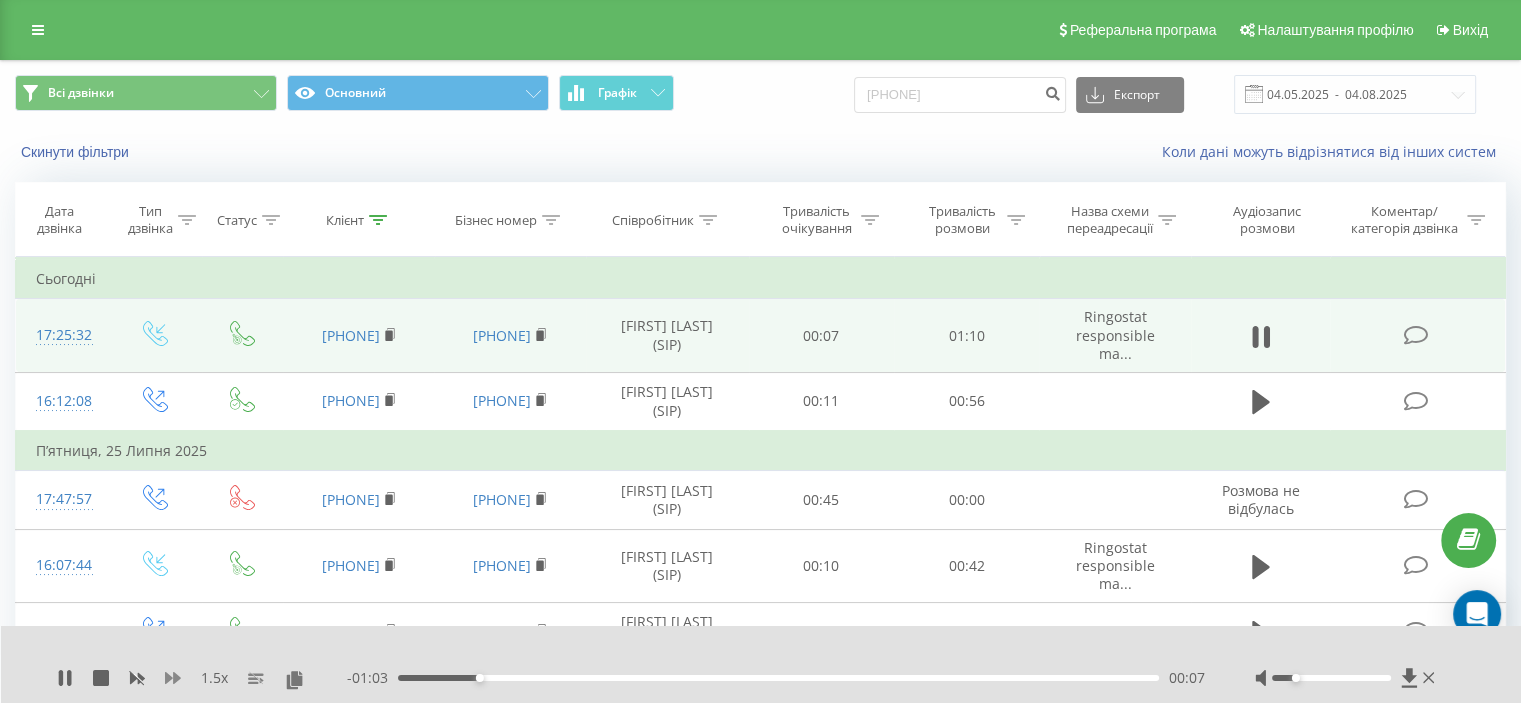 click 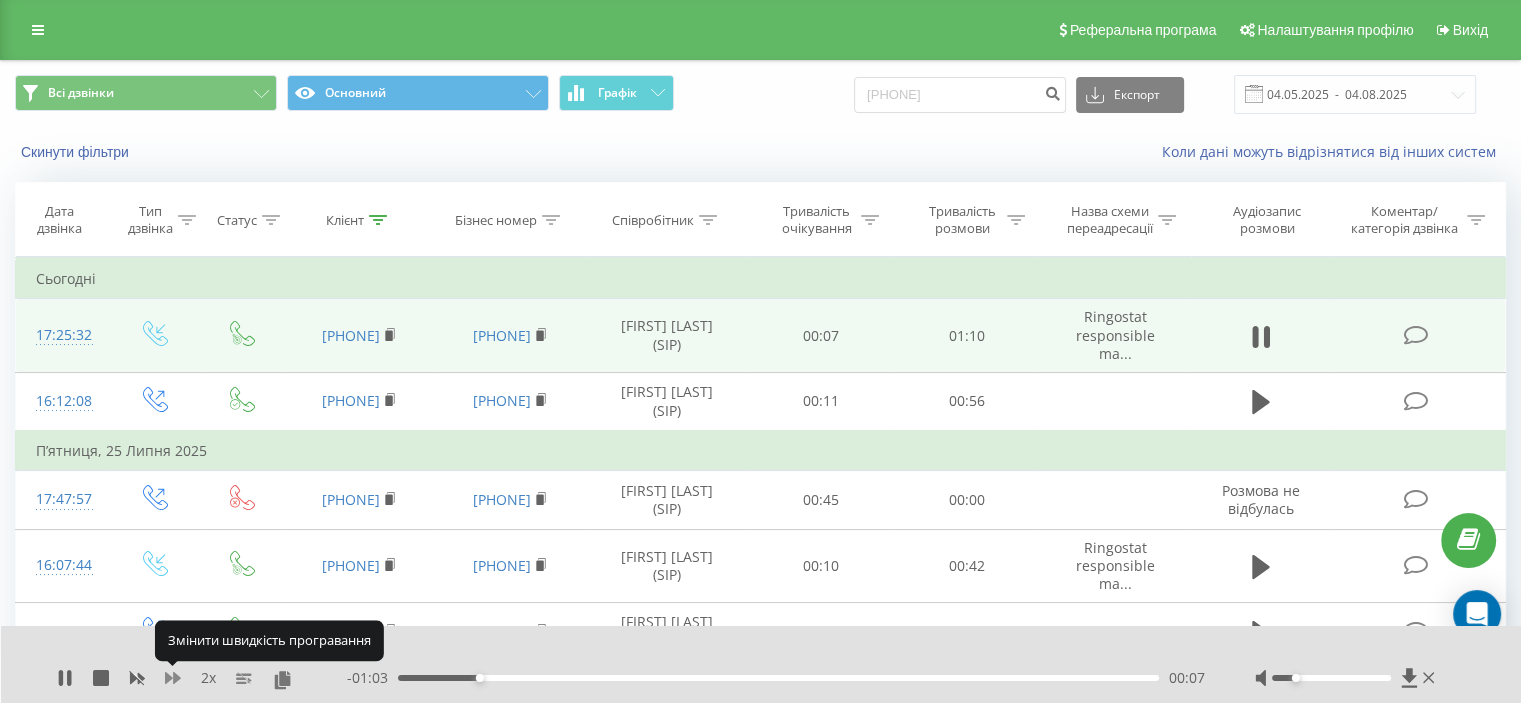 click 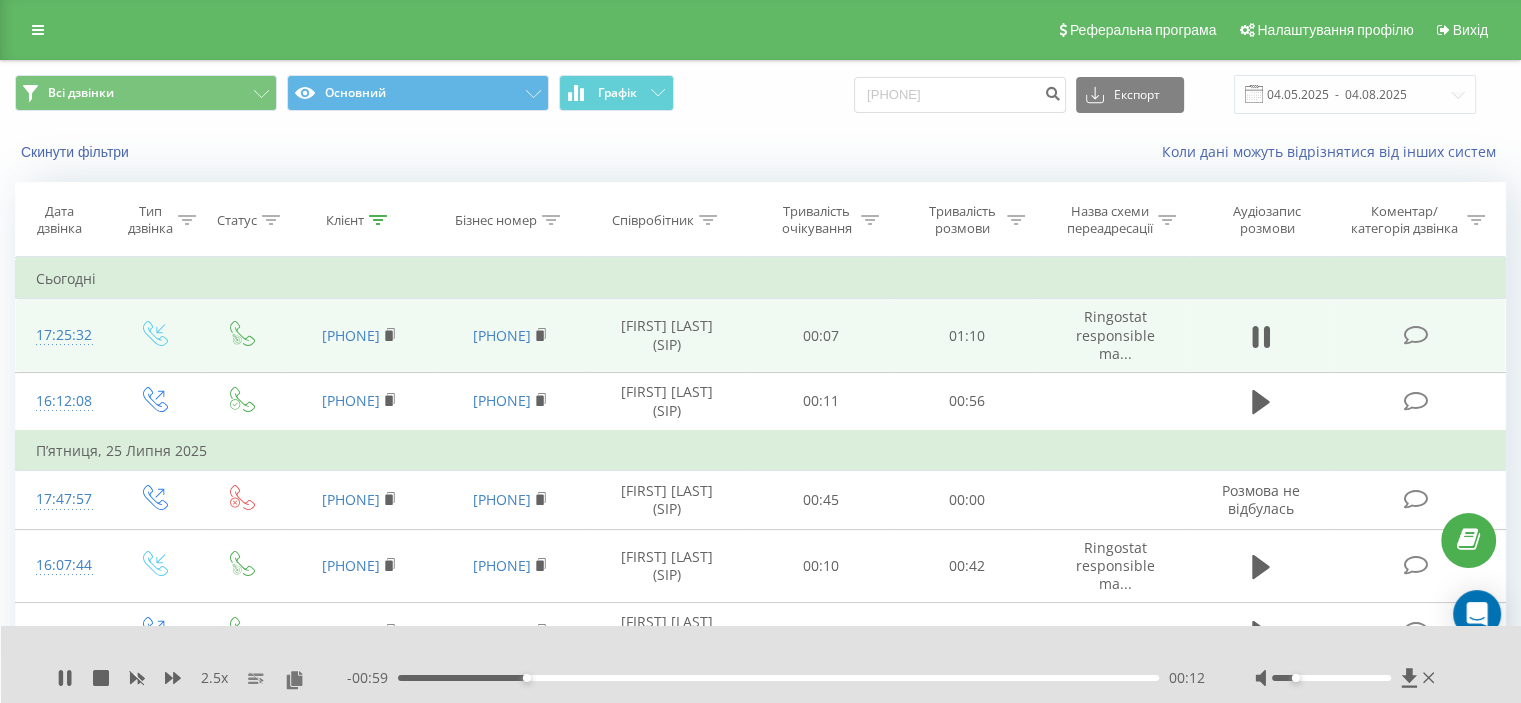 click 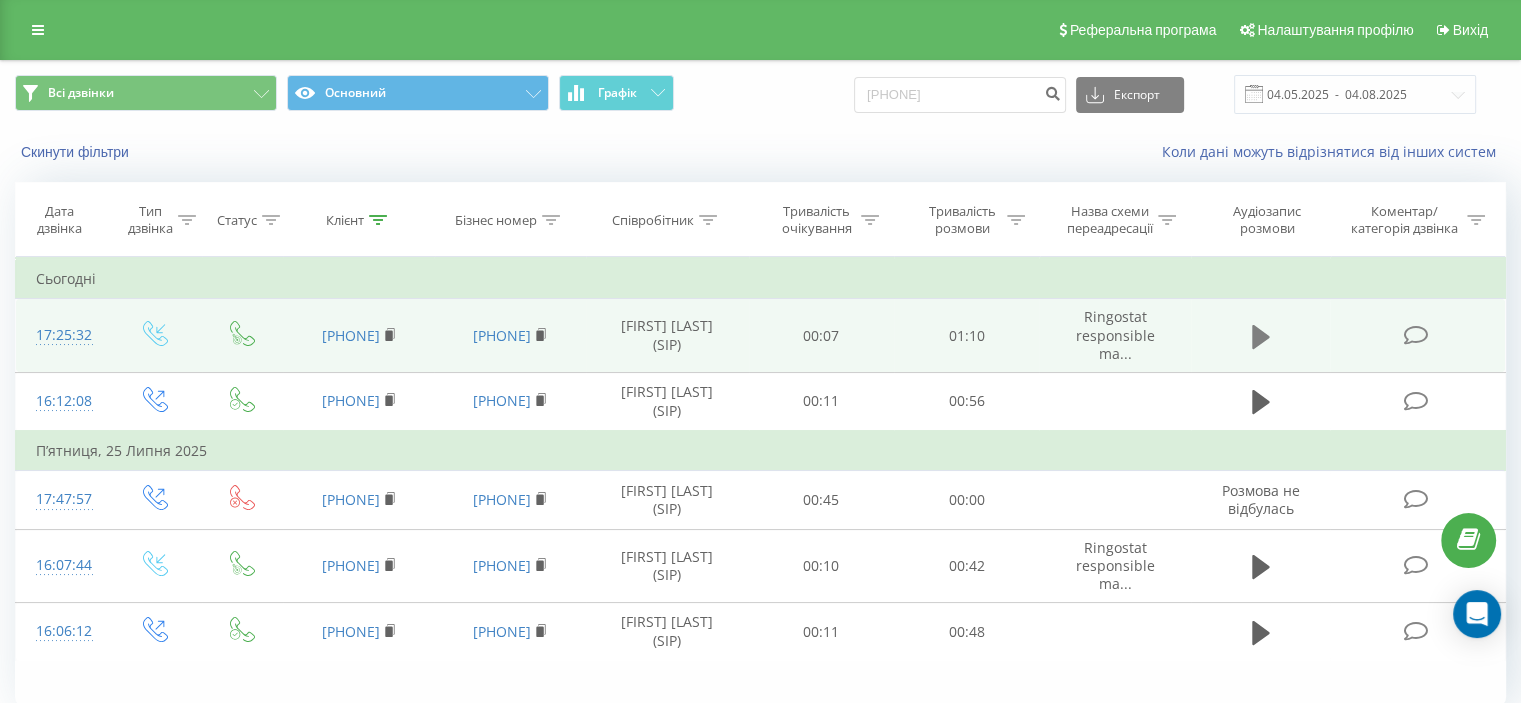 click 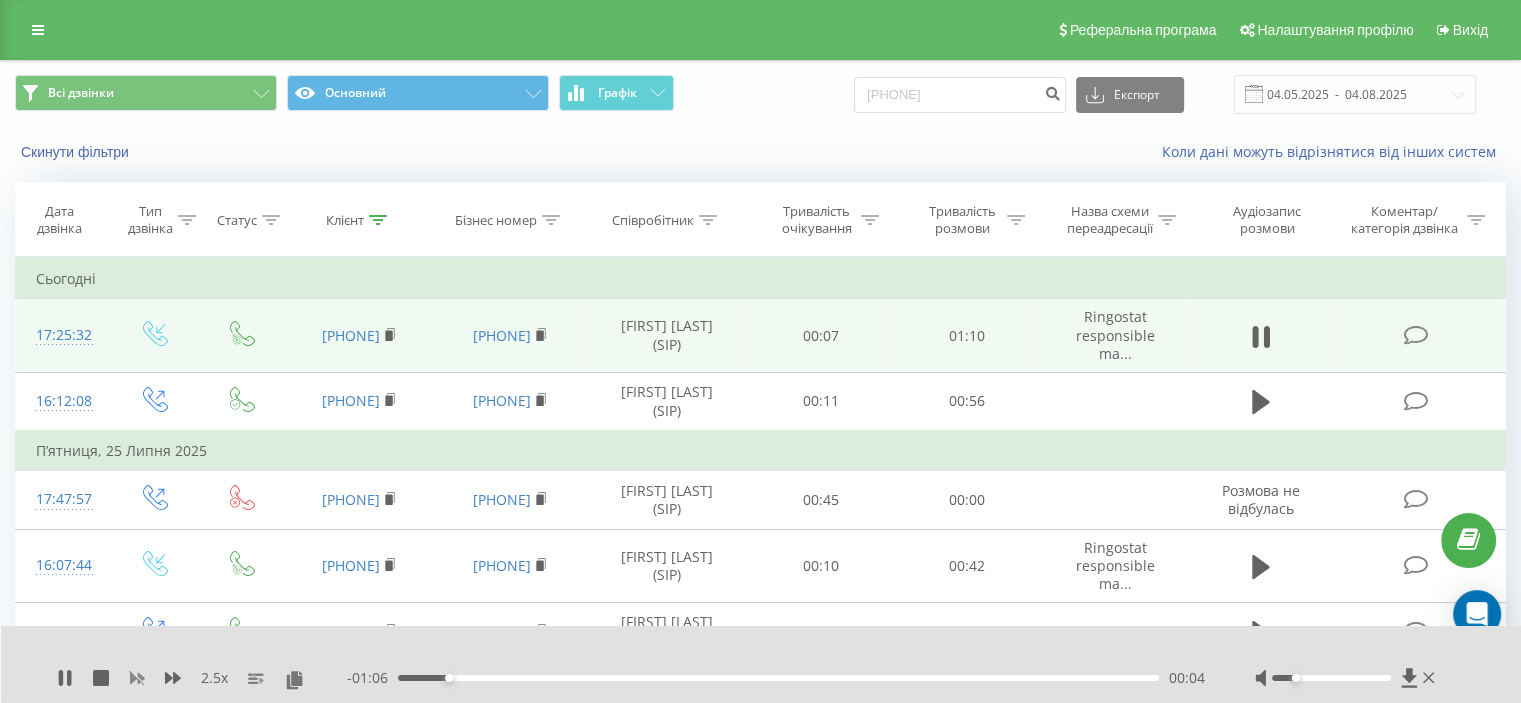 click 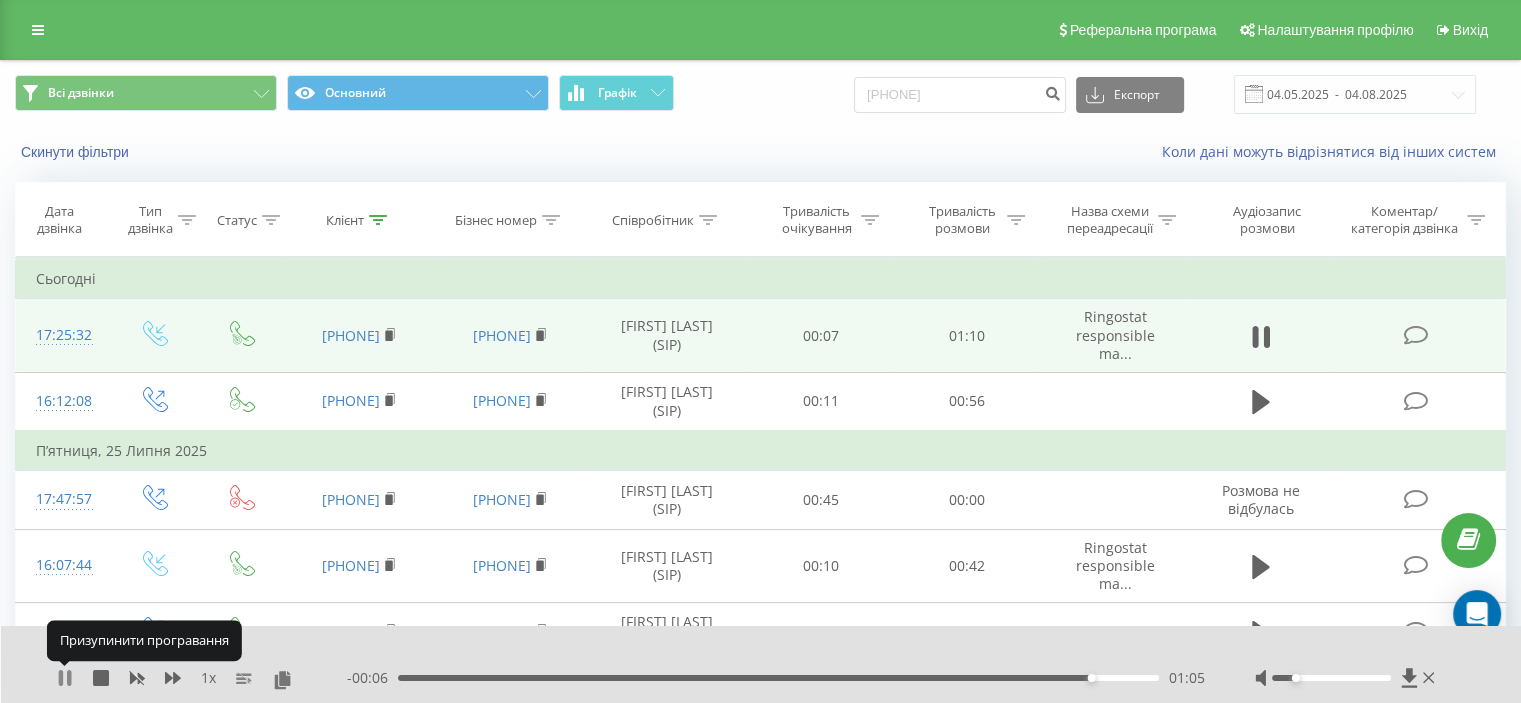 click 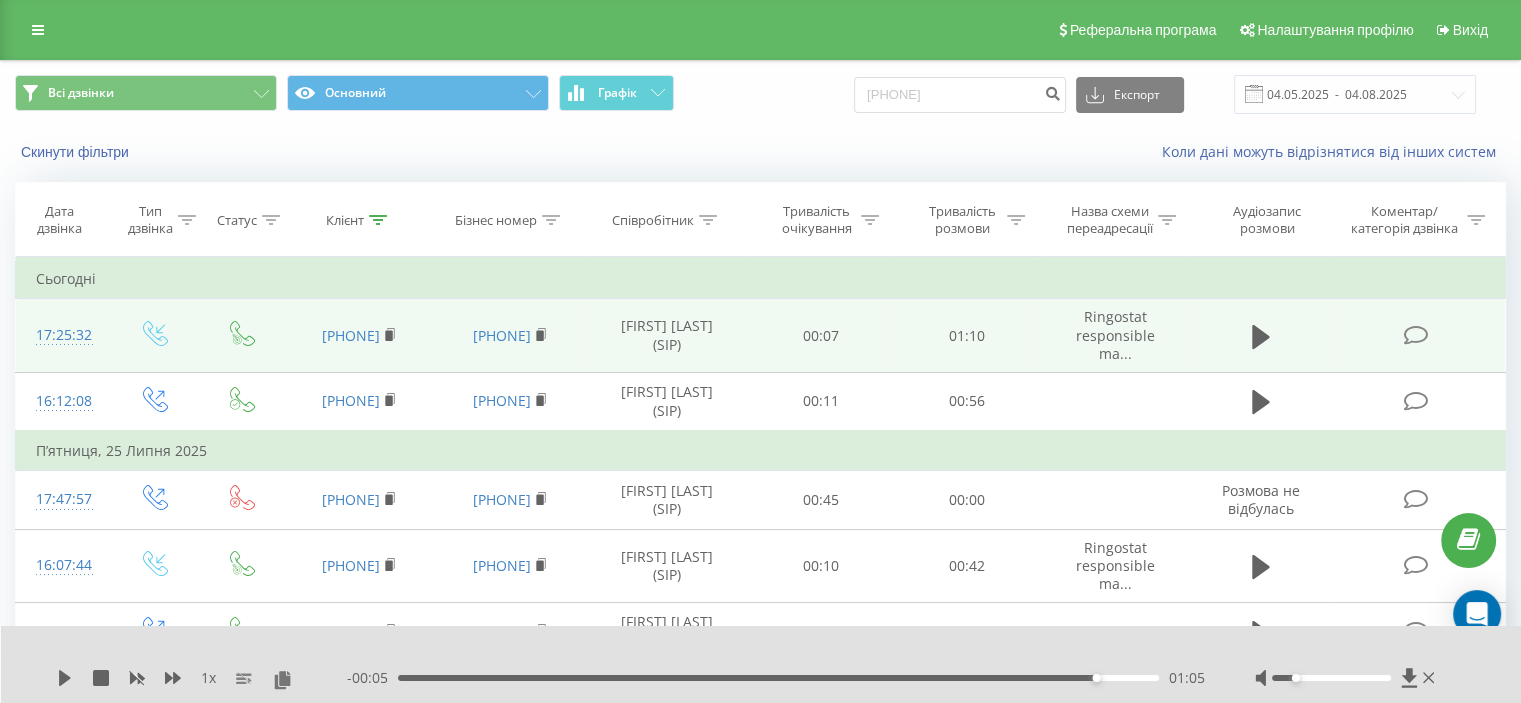 click on "01:05" at bounding box center [778, 678] 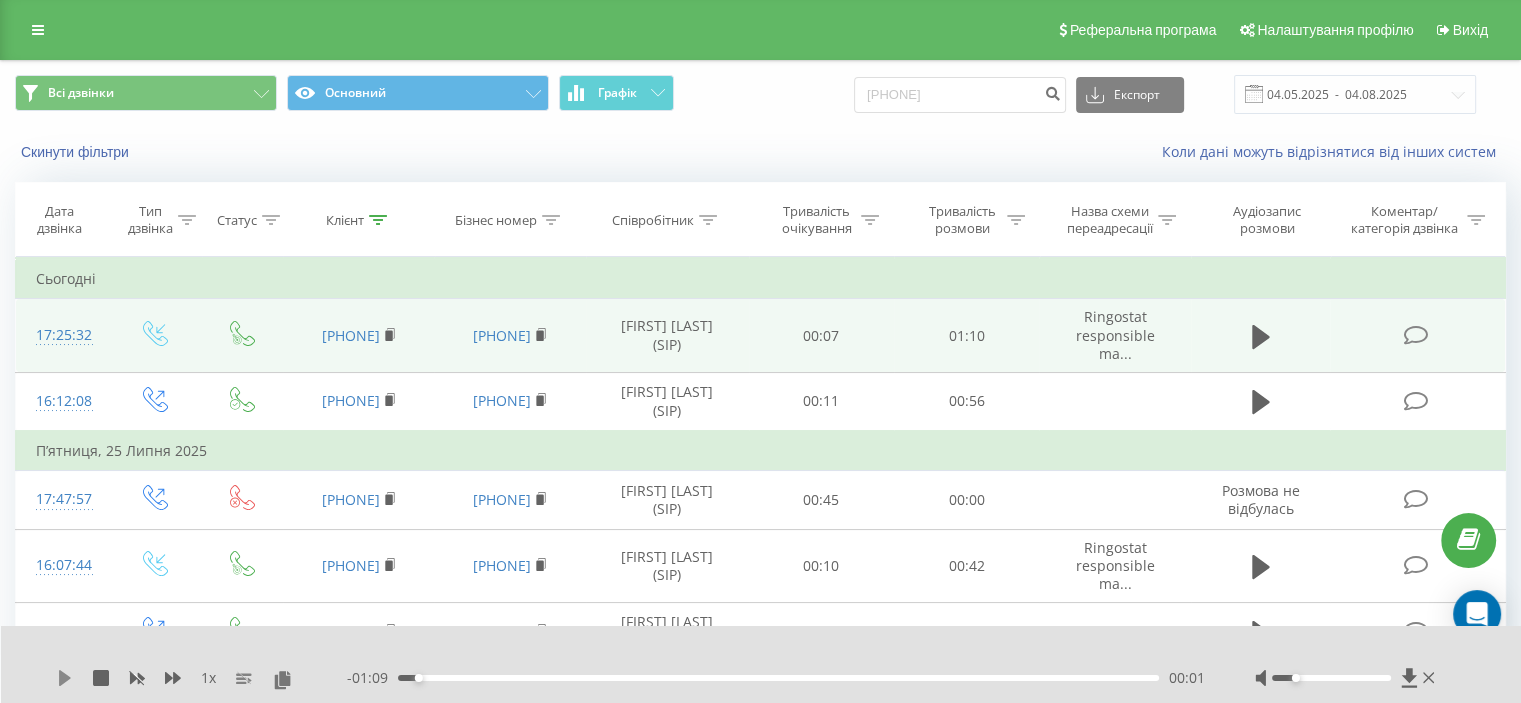 click 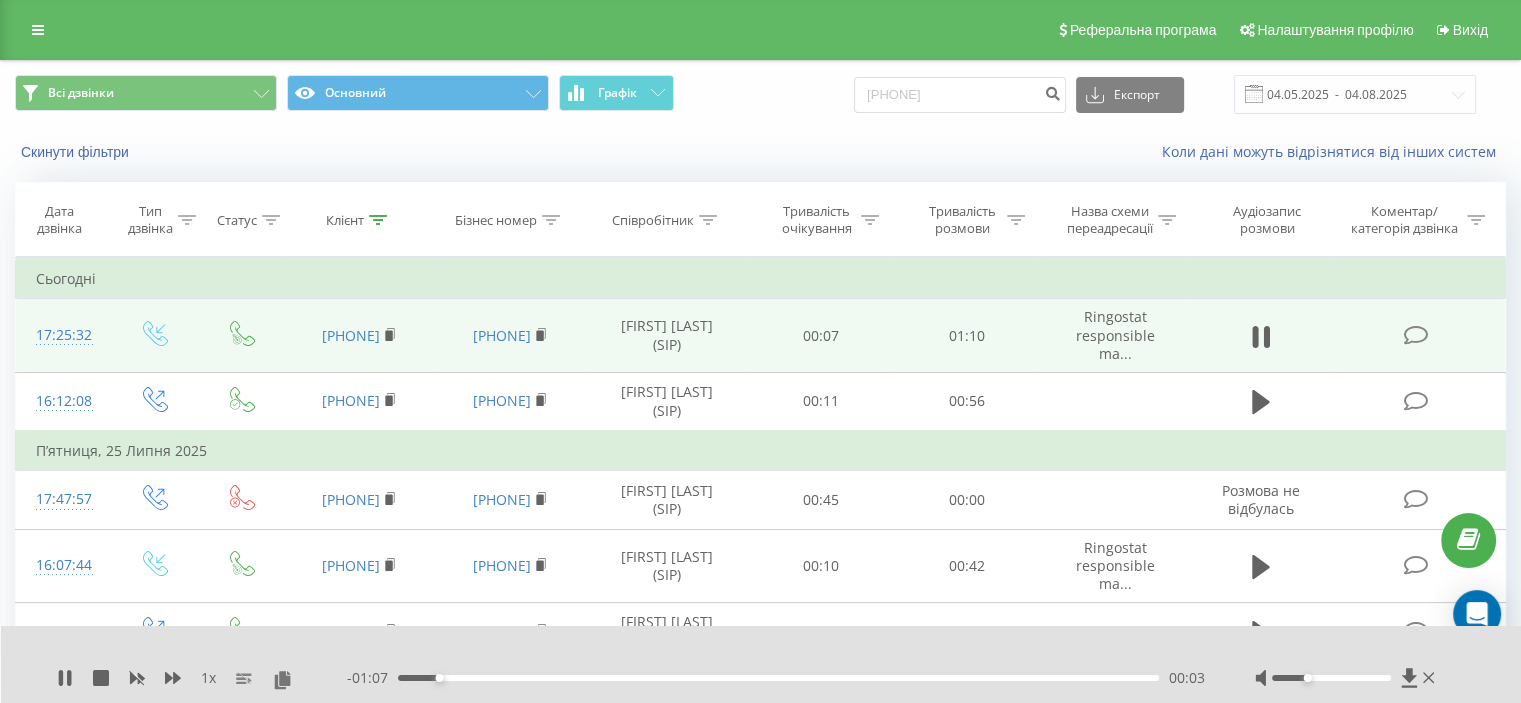 click at bounding box center [1331, 678] 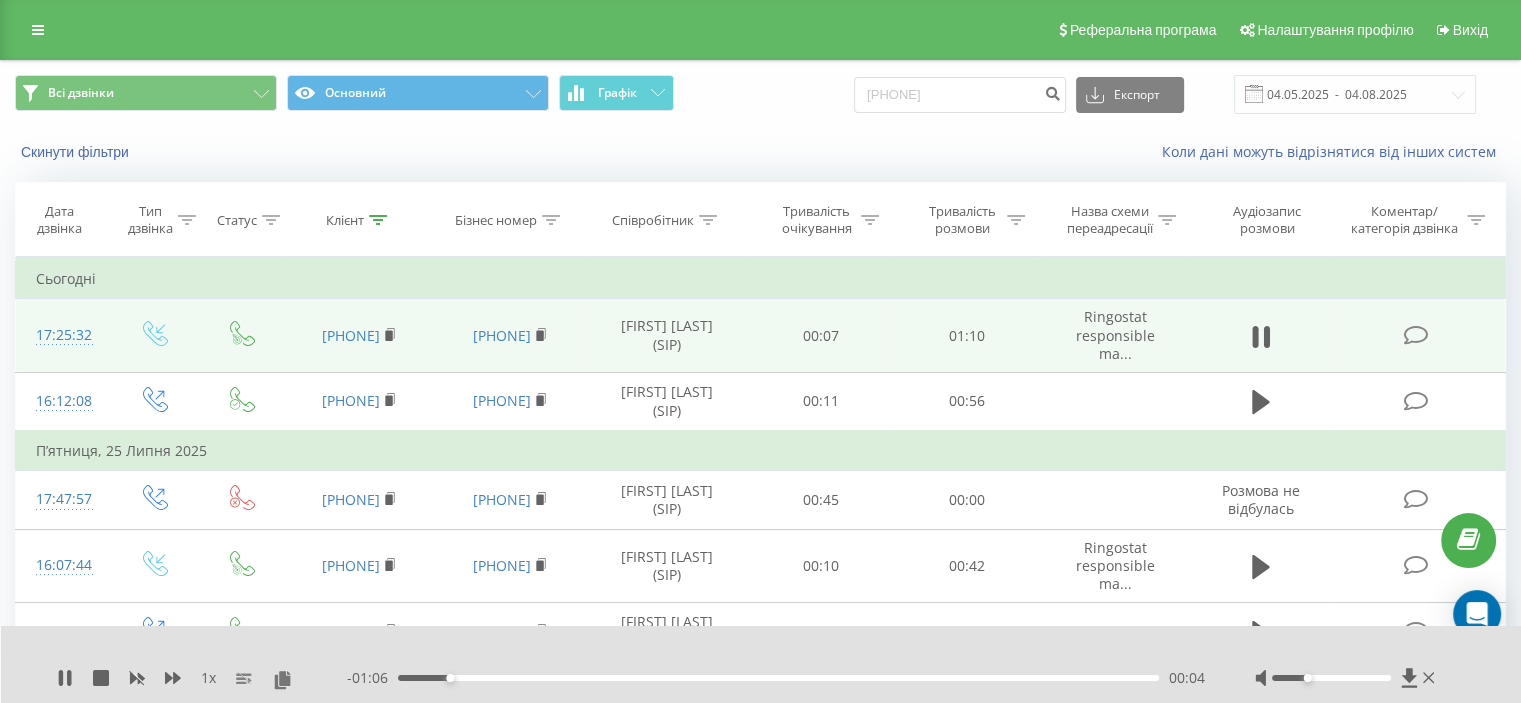 click at bounding box center (1331, 678) 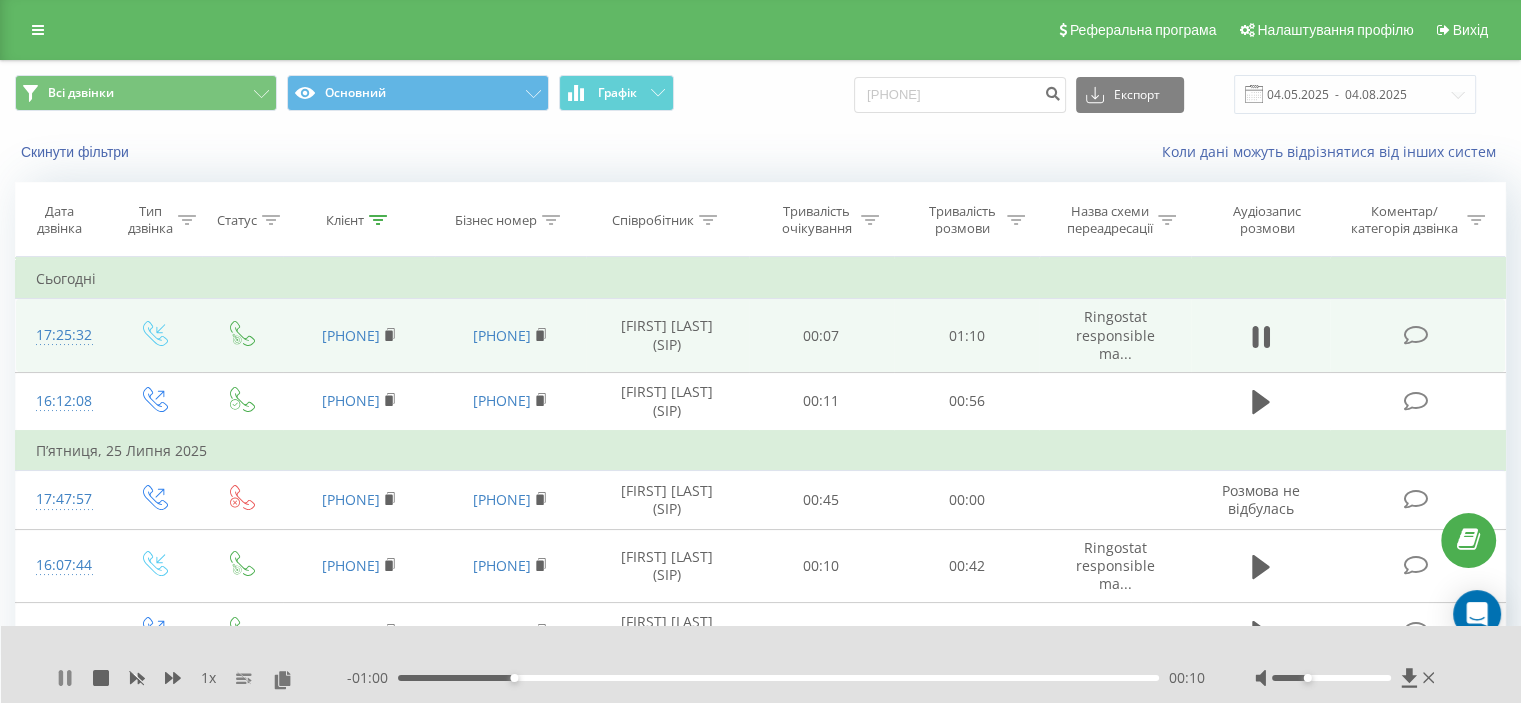 click 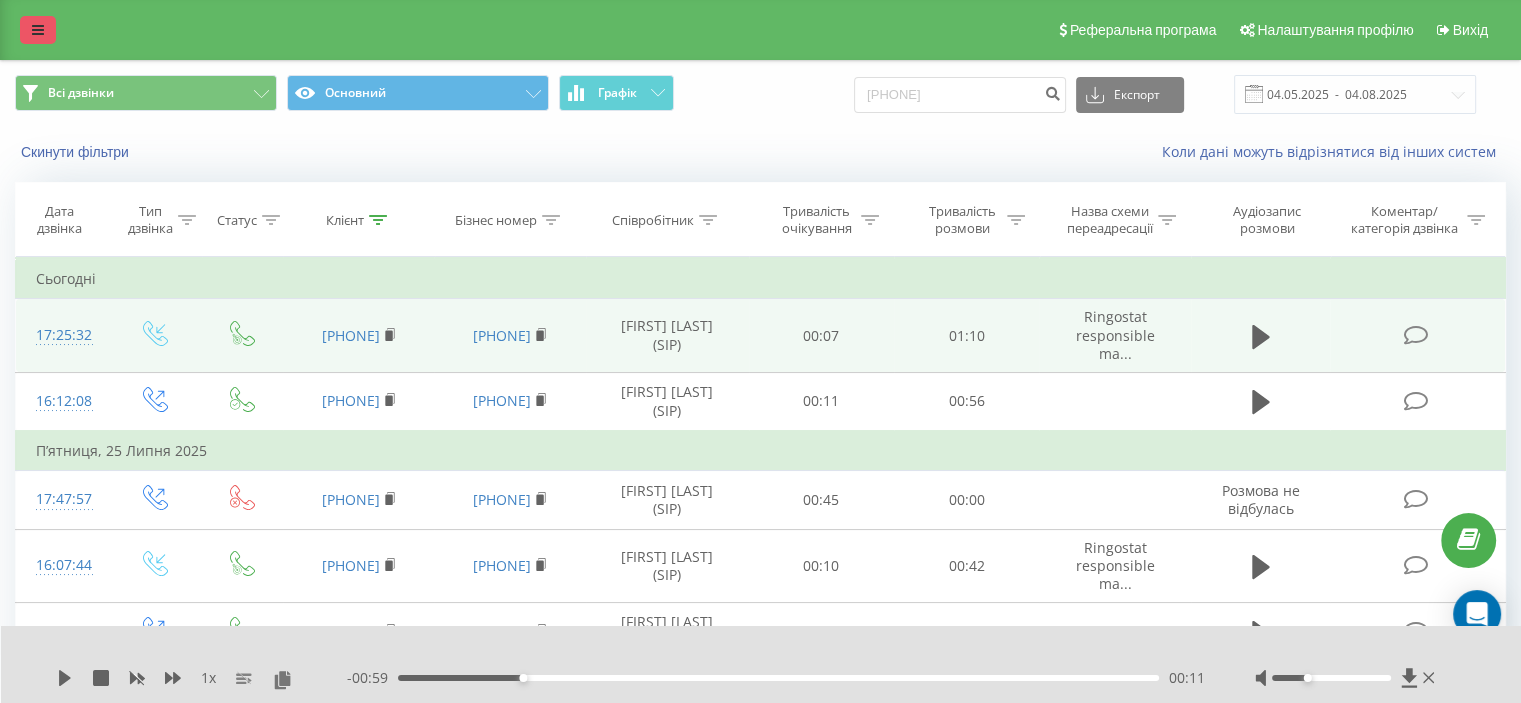 click at bounding box center [38, 30] 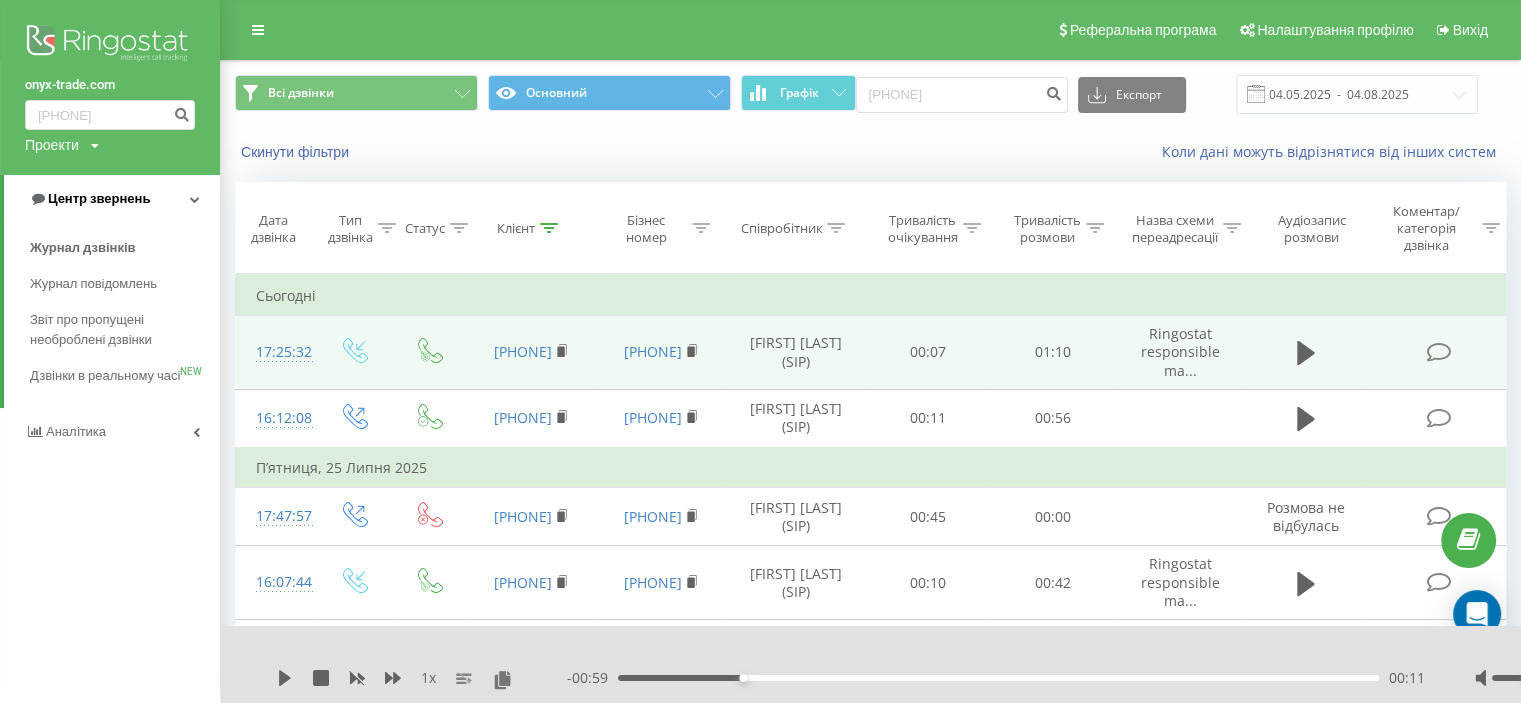 click on "Центр звернень" at bounding box center (89, 199) 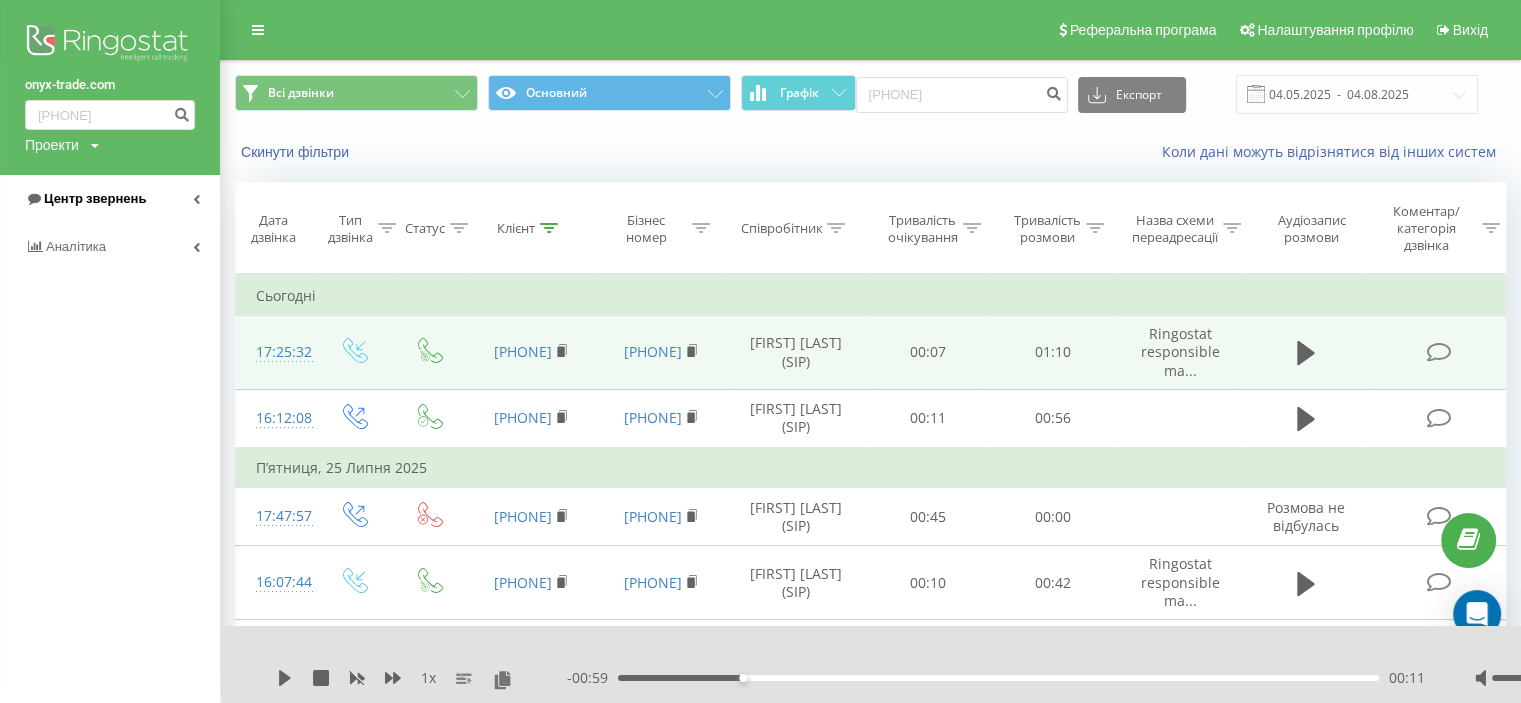 click on "Центр звернень" at bounding box center [95, 198] 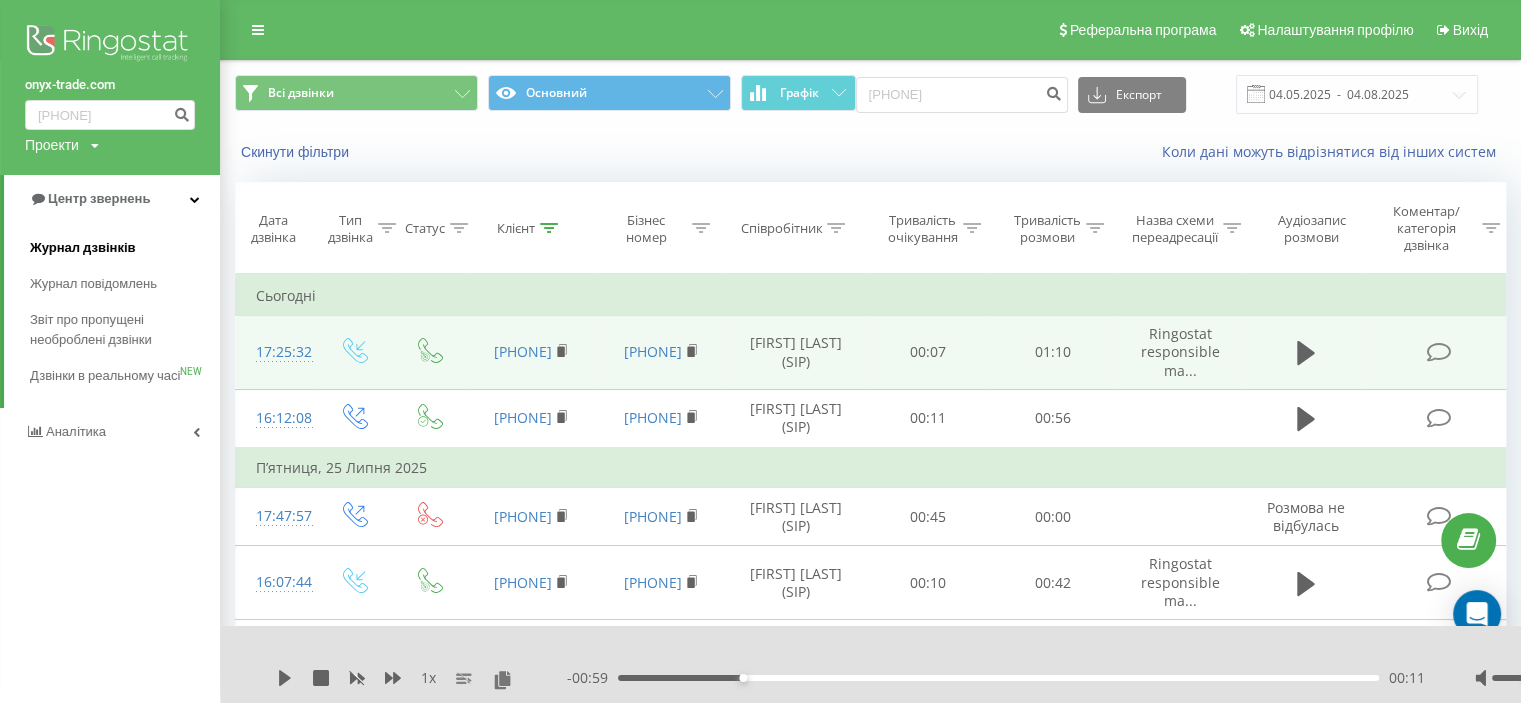 click on "Журнал дзвінків" at bounding box center [83, 248] 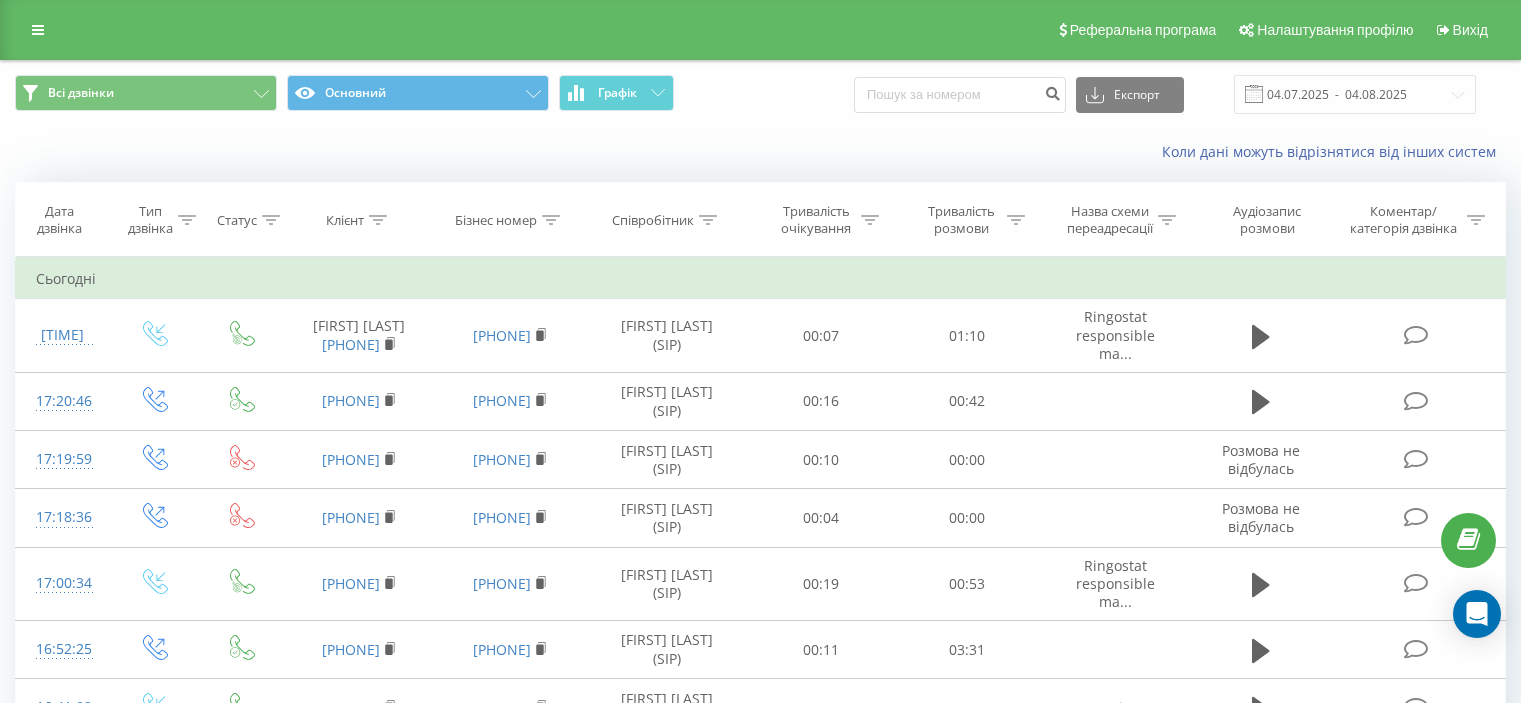 scroll, scrollTop: 0, scrollLeft: 0, axis: both 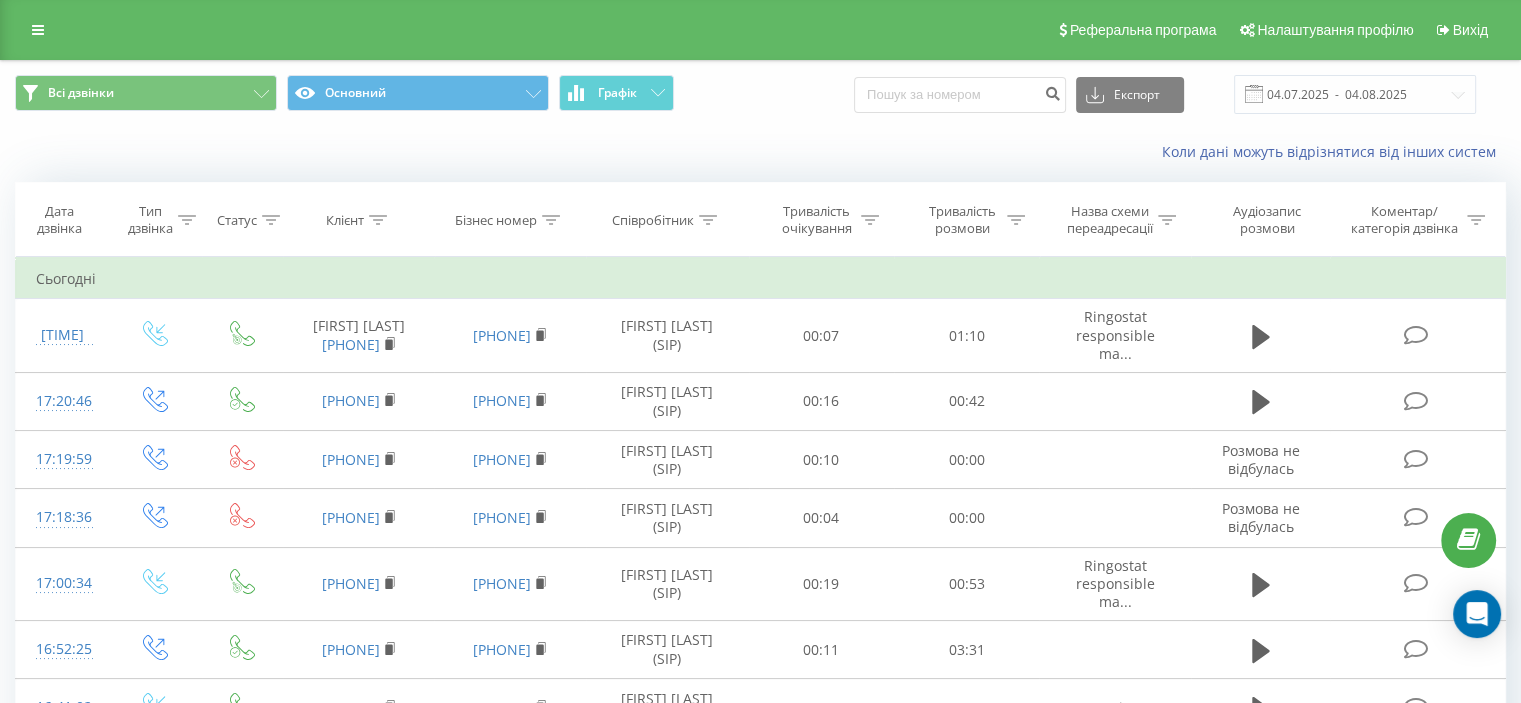 click on "Тривалість розмови" at bounding box center (962, 220) 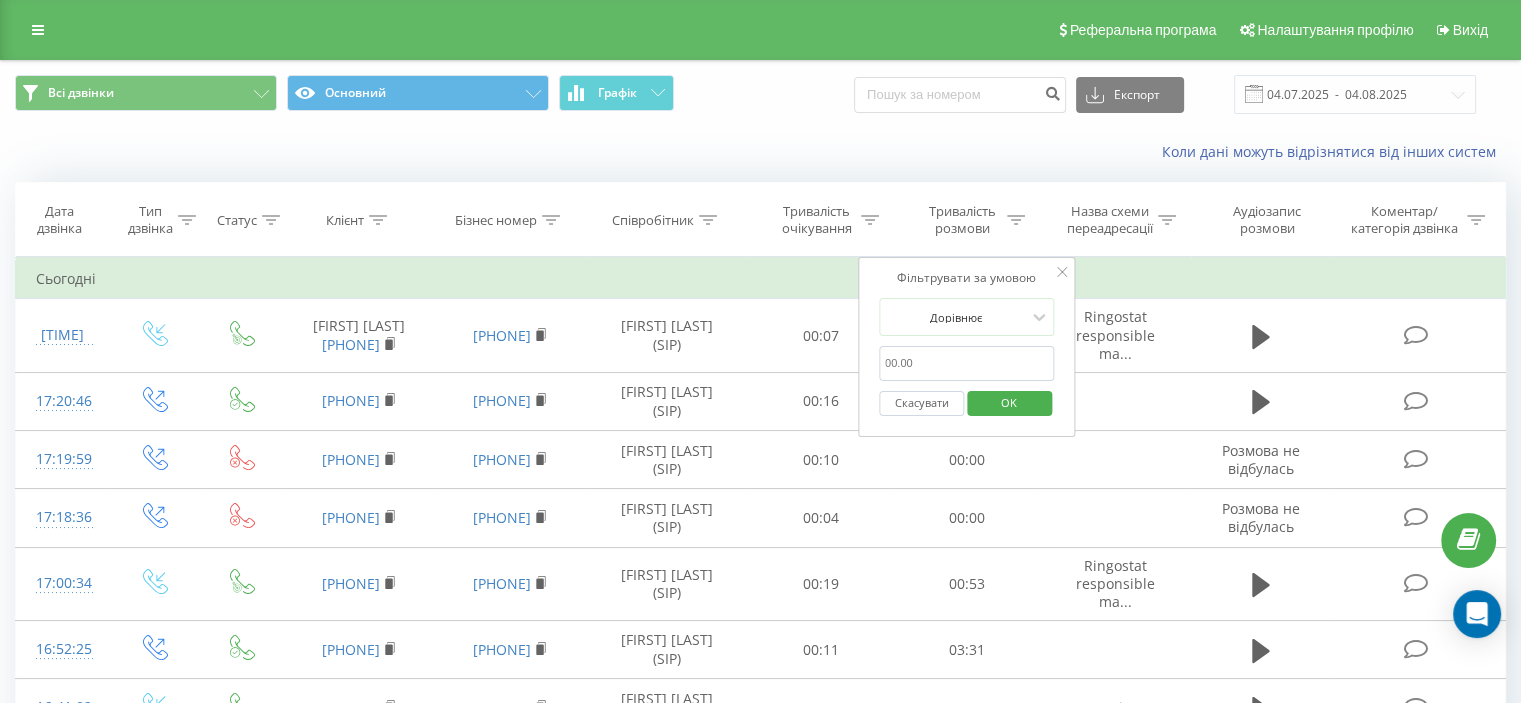 click at bounding box center [967, 363] 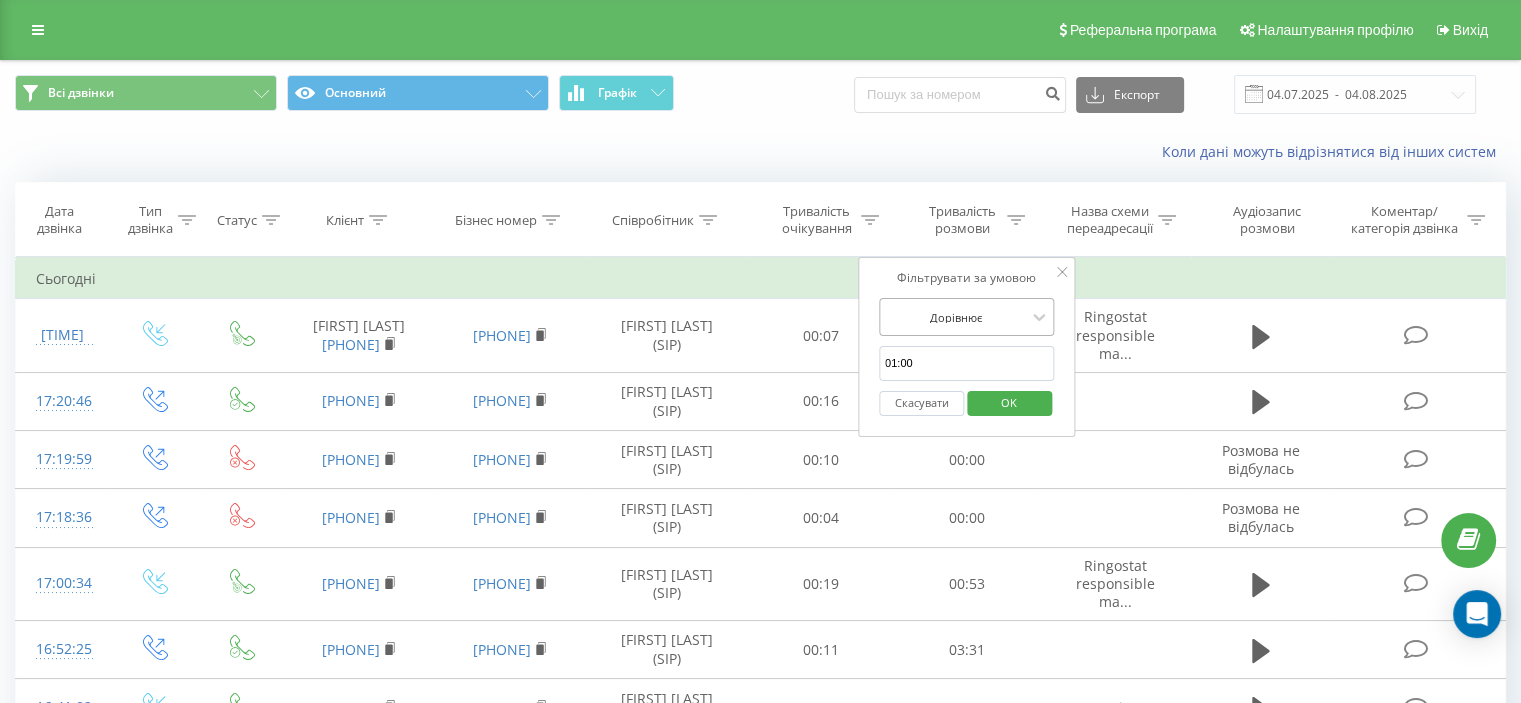 click on "Дорівнює" at bounding box center (956, 317) 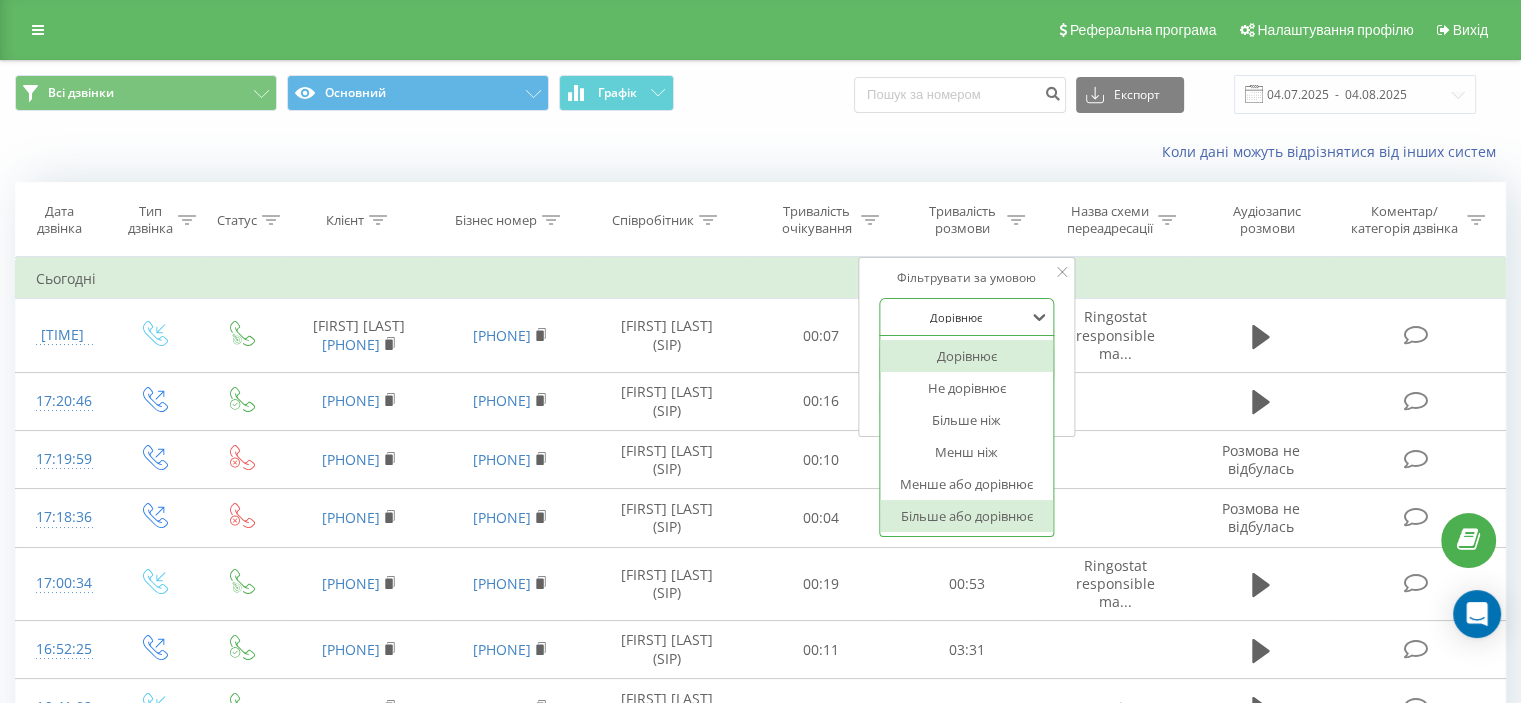 click on "Більше або дорівнює" at bounding box center (967, 516) 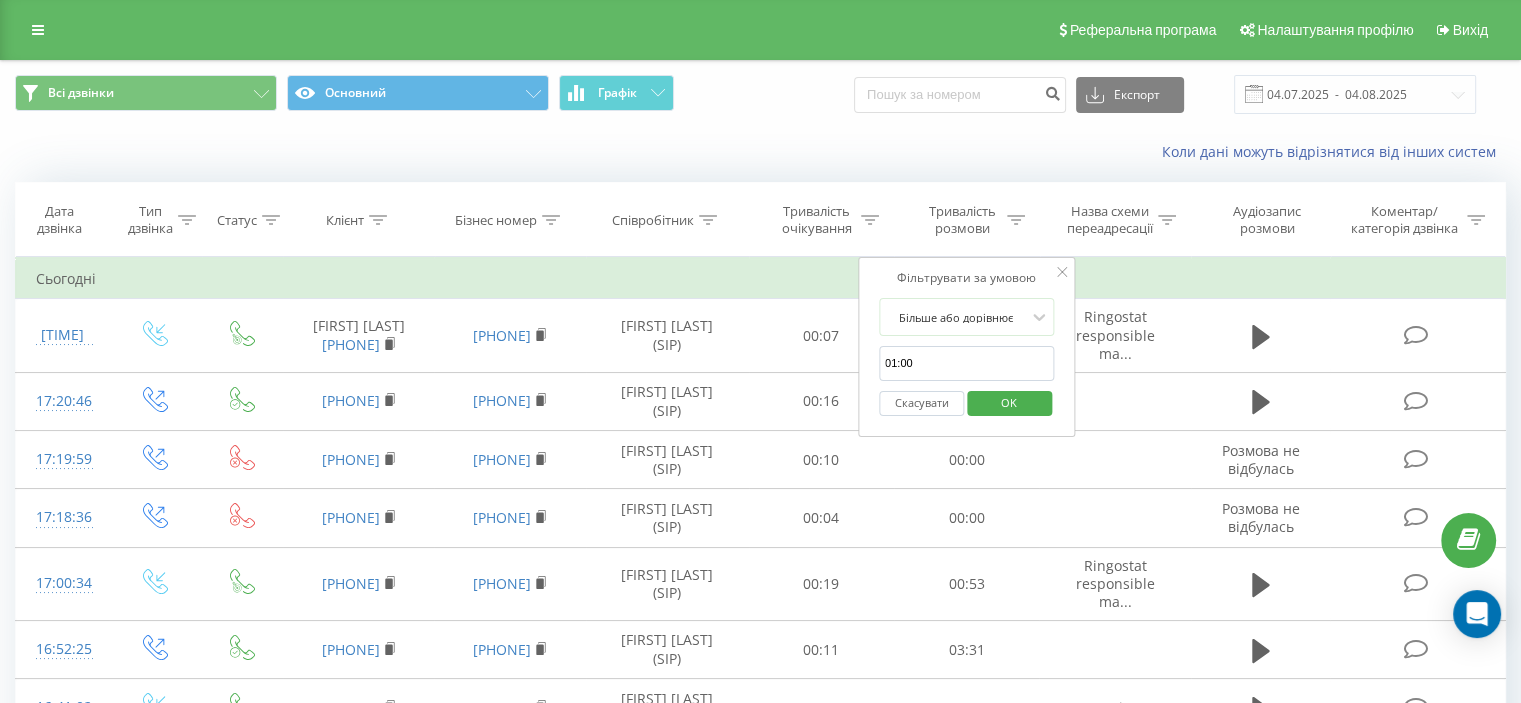 click on "OK" at bounding box center (1009, 402) 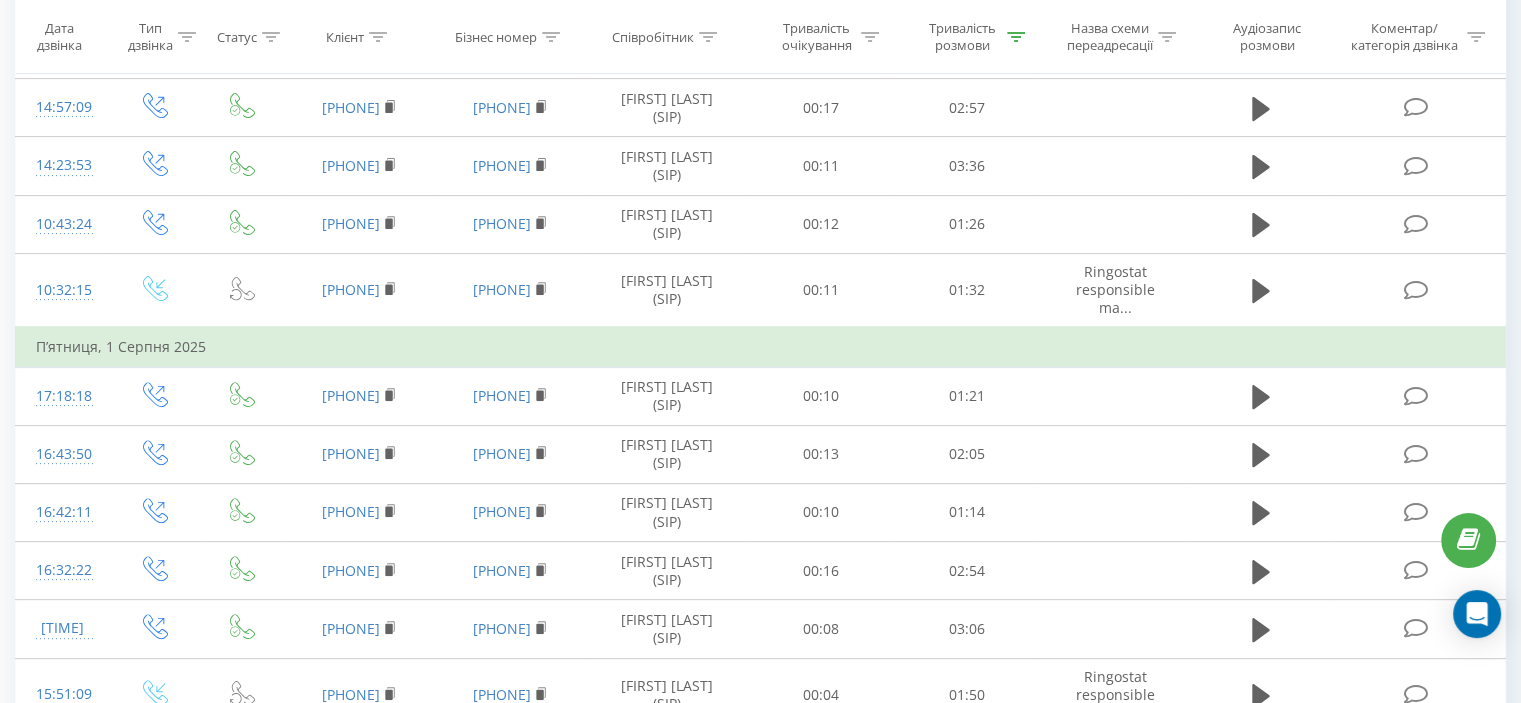 scroll, scrollTop: 0, scrollLeft: 0, axis: both 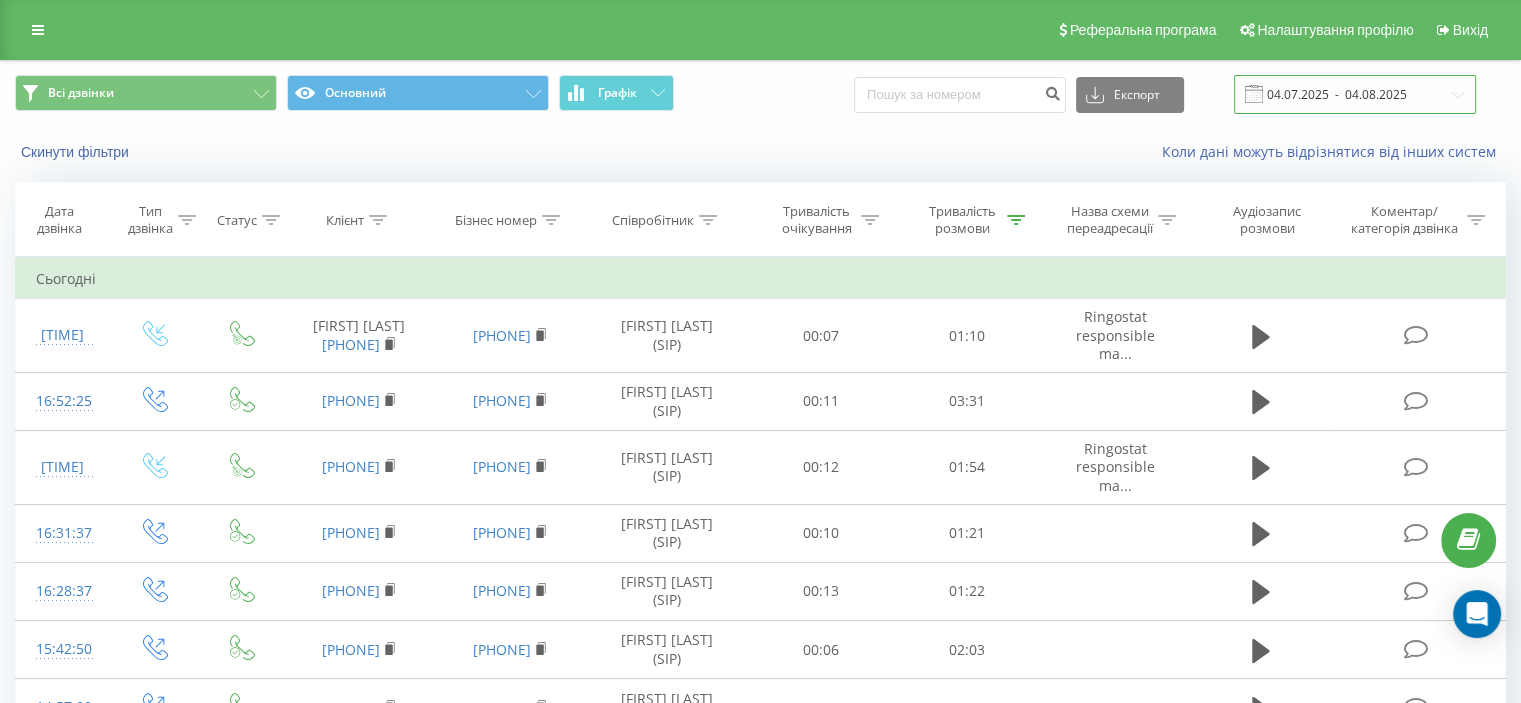 click on "04.07.2025  -  04.08.2025" at bounding box center [1355, 94] 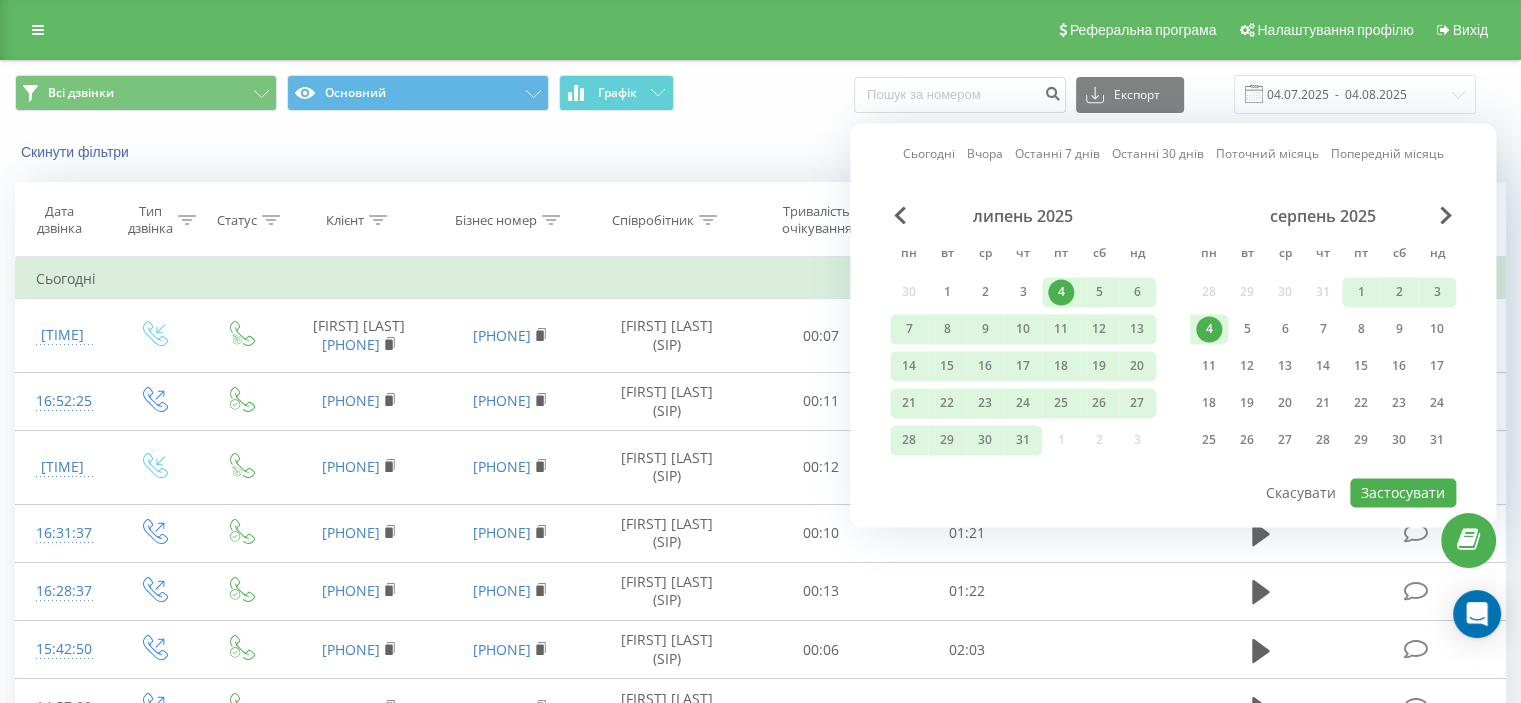 click on "4" at bounding box center [1209, 329] 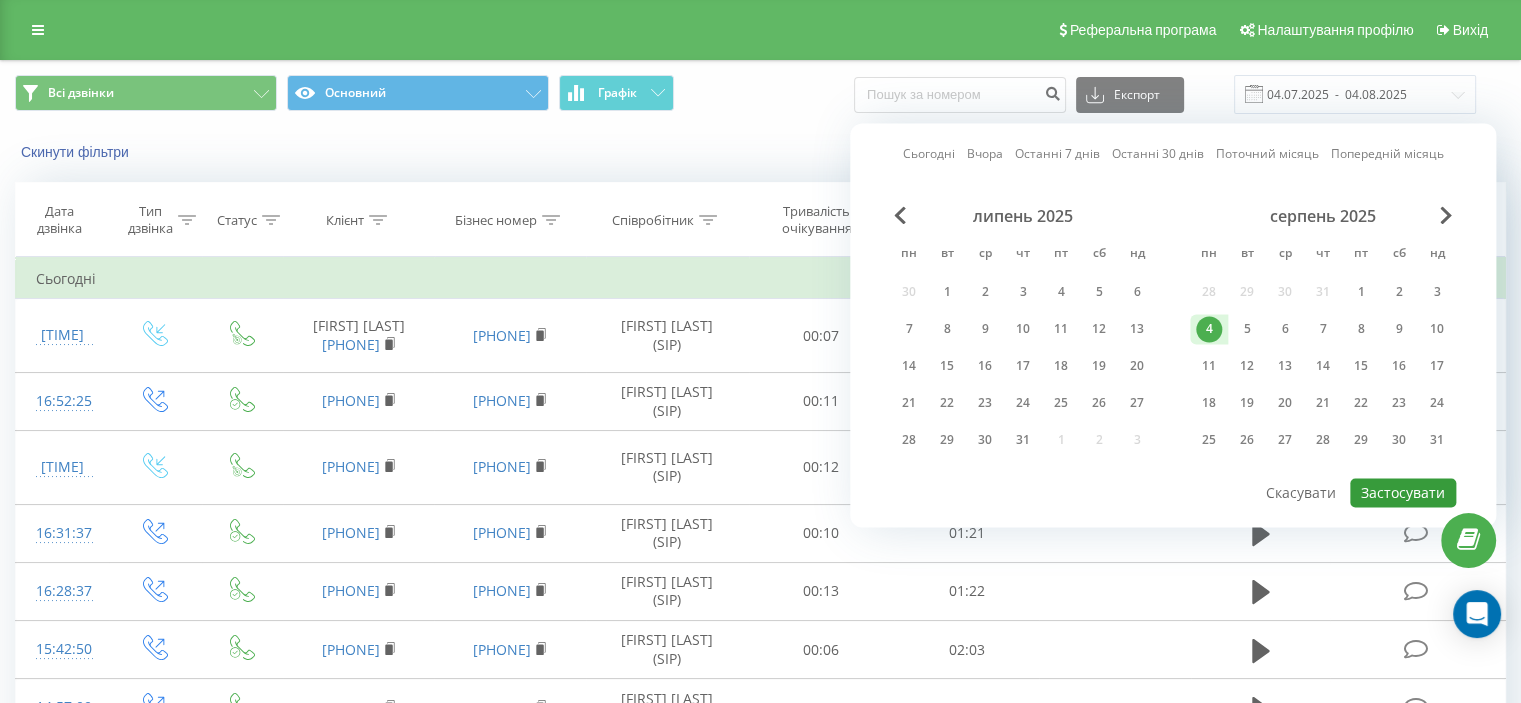 click on "Застосувати" at bounding box center (1403, 492) 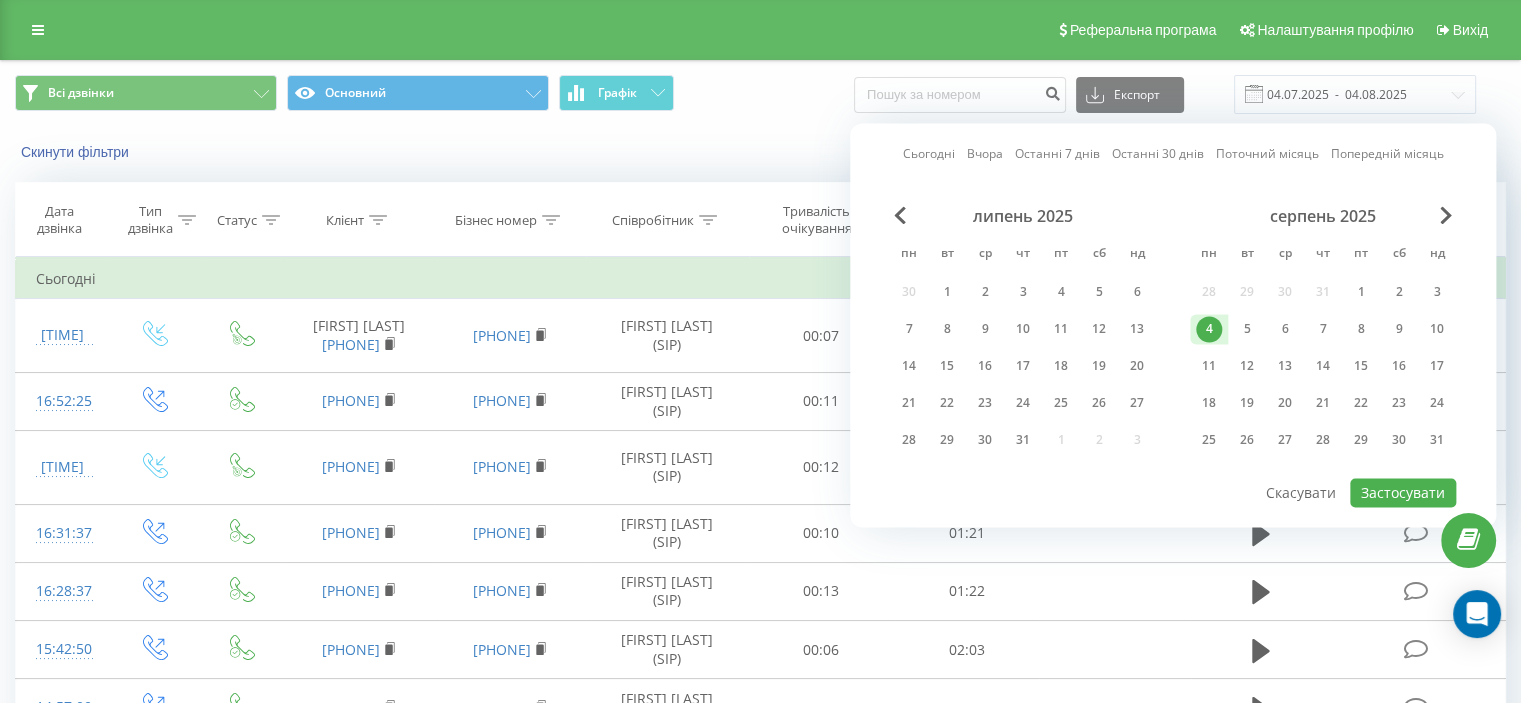 type on "04.08.2025  -  04.08.2025" 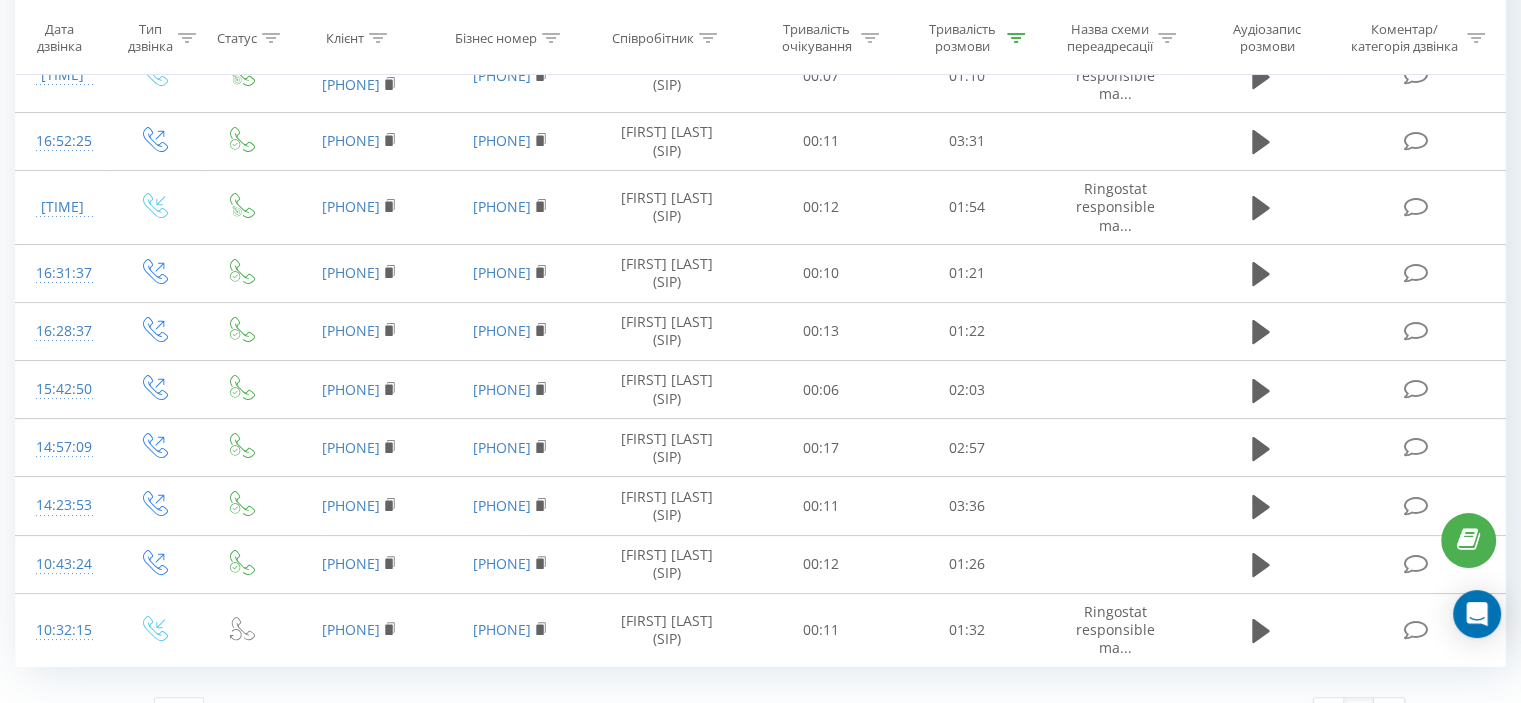 scroll, scrollTop: 296, scrollLeft: 0, axis: vertical 